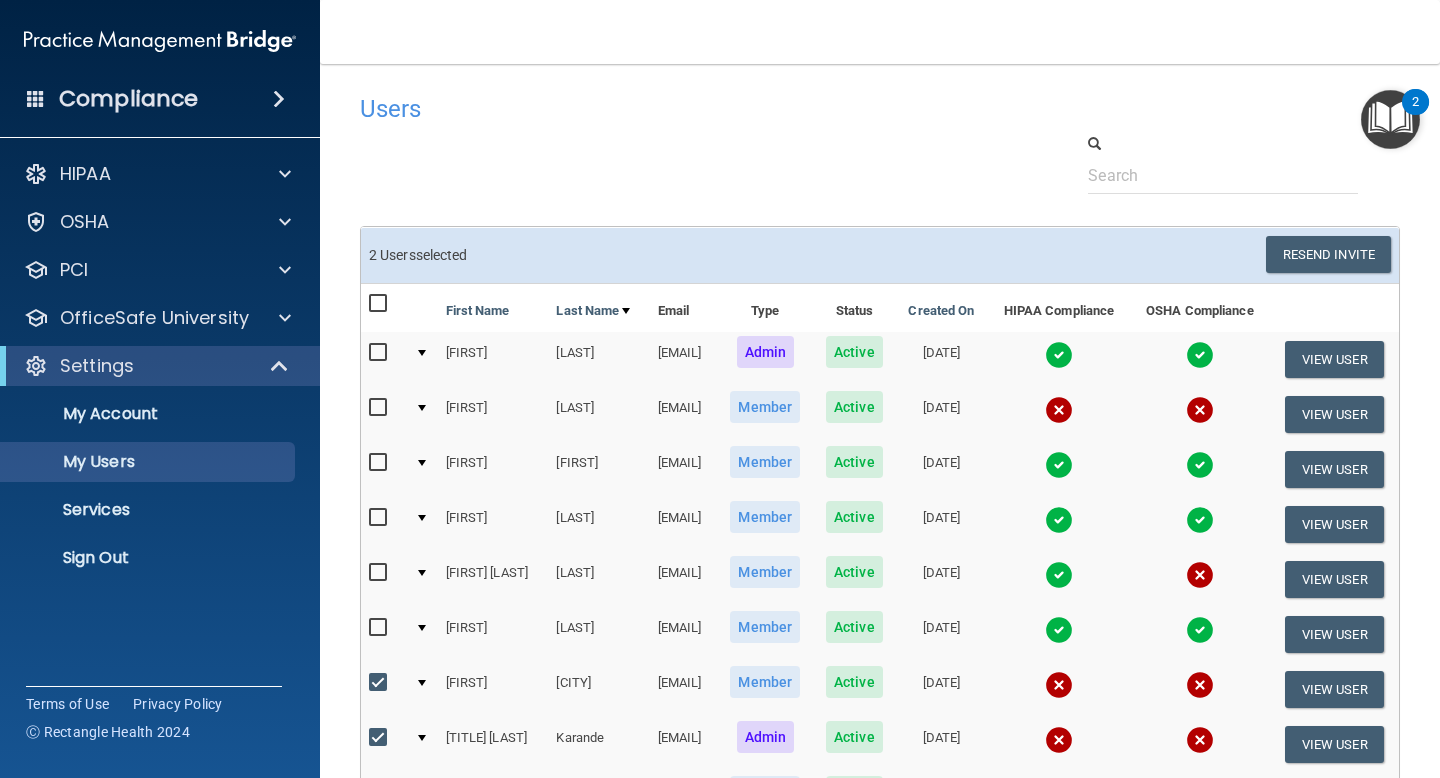 select on "20" 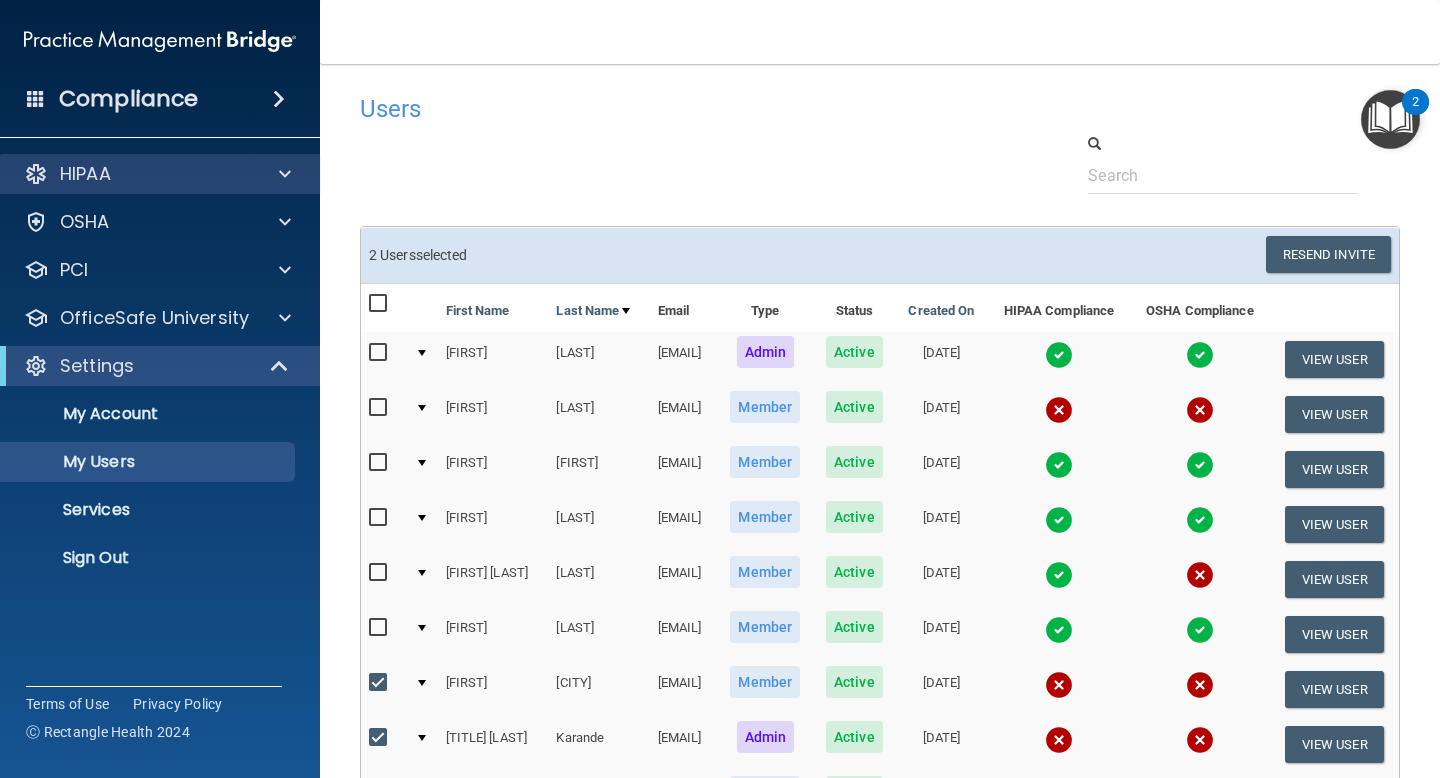 scroll, scrollTop: 0, scrollLeft: 0, axis: both 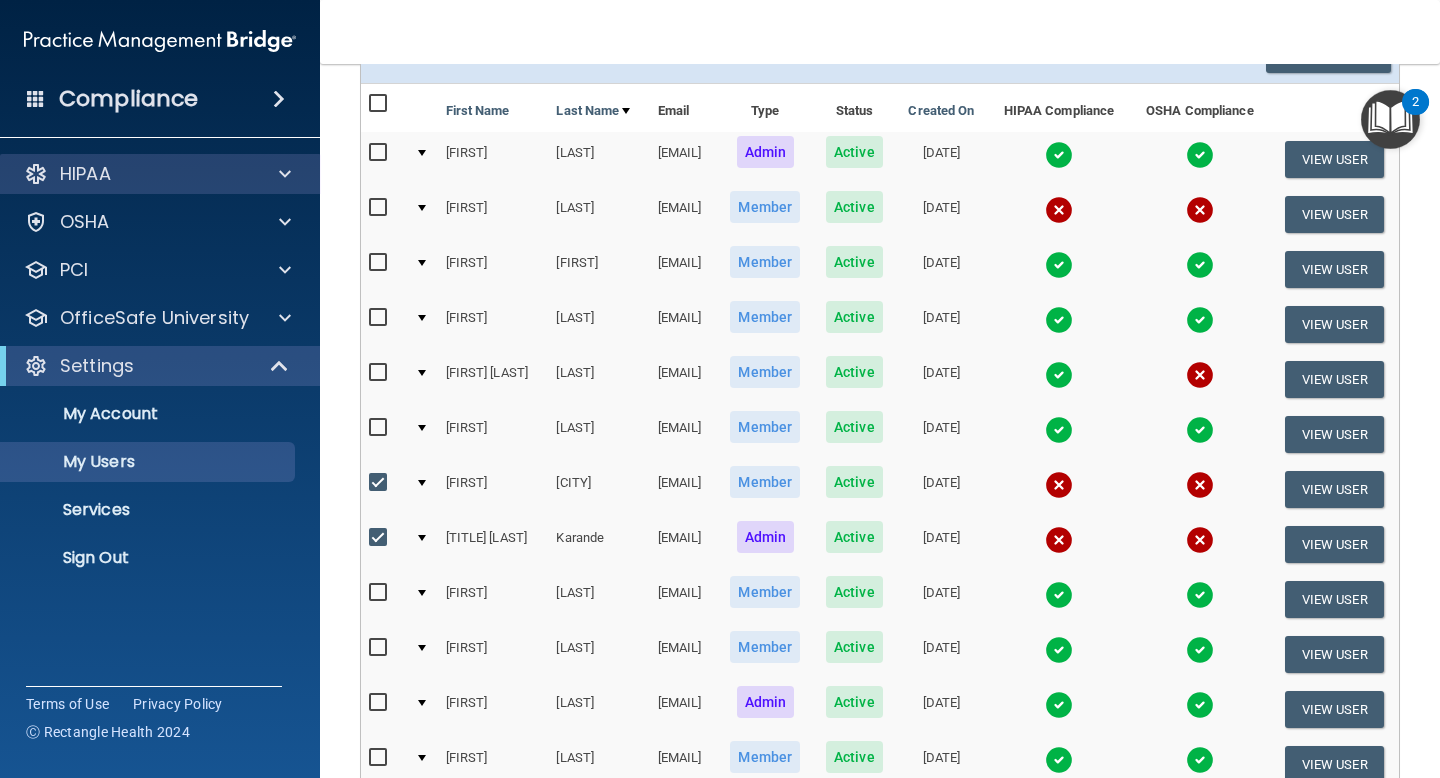 click on "HIPAA" at bounding box center (160, 174) 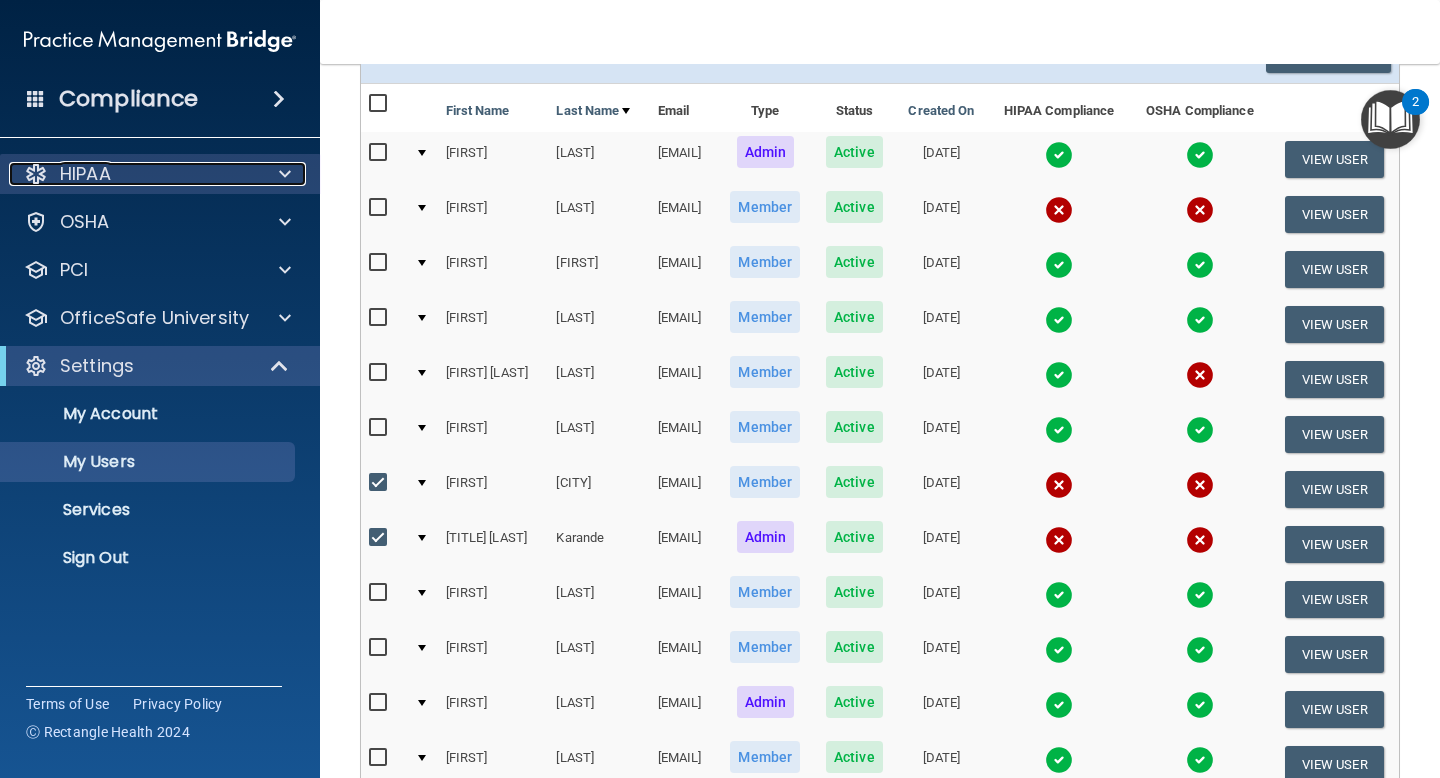 click at bounding box center (282, 174) 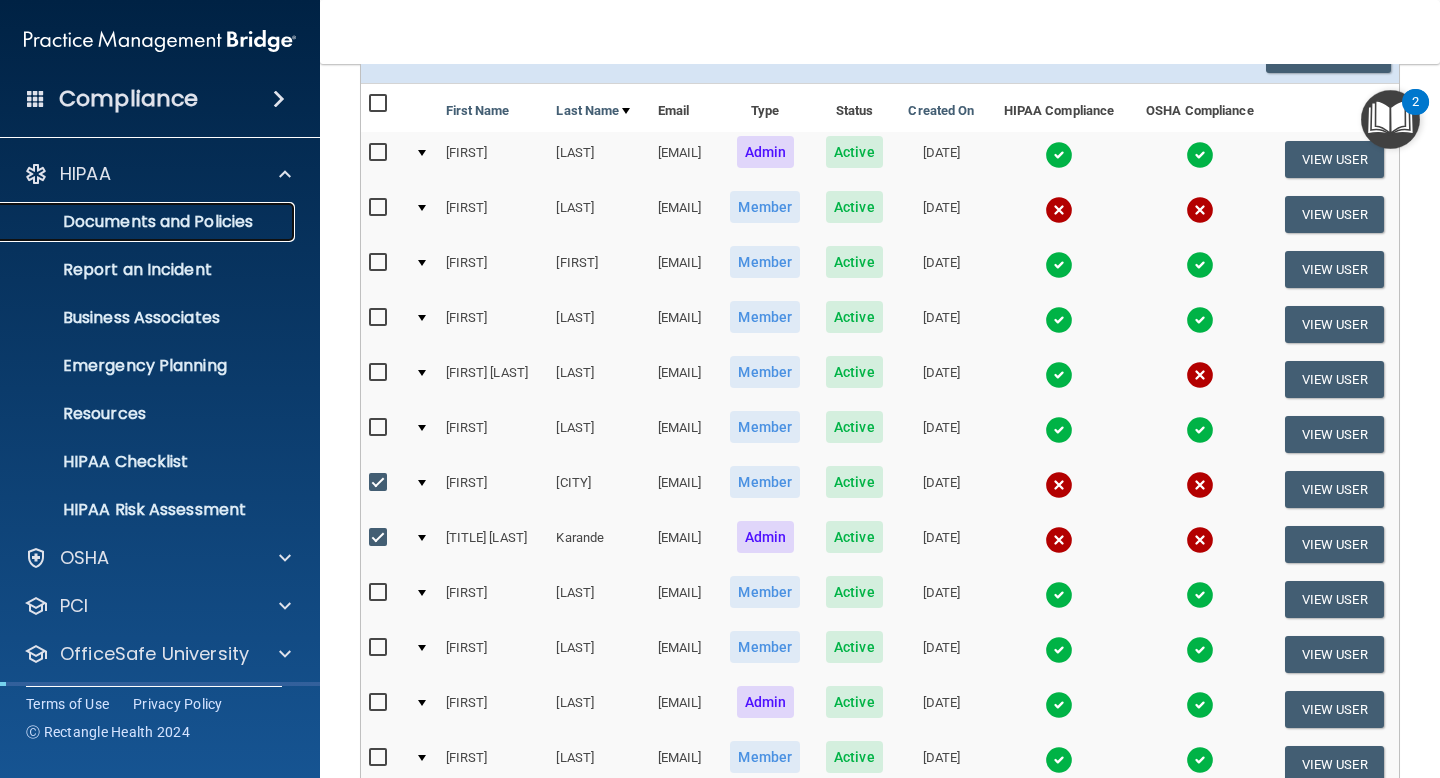 click on "Documents and Policies" at bounding box center [149, 222] 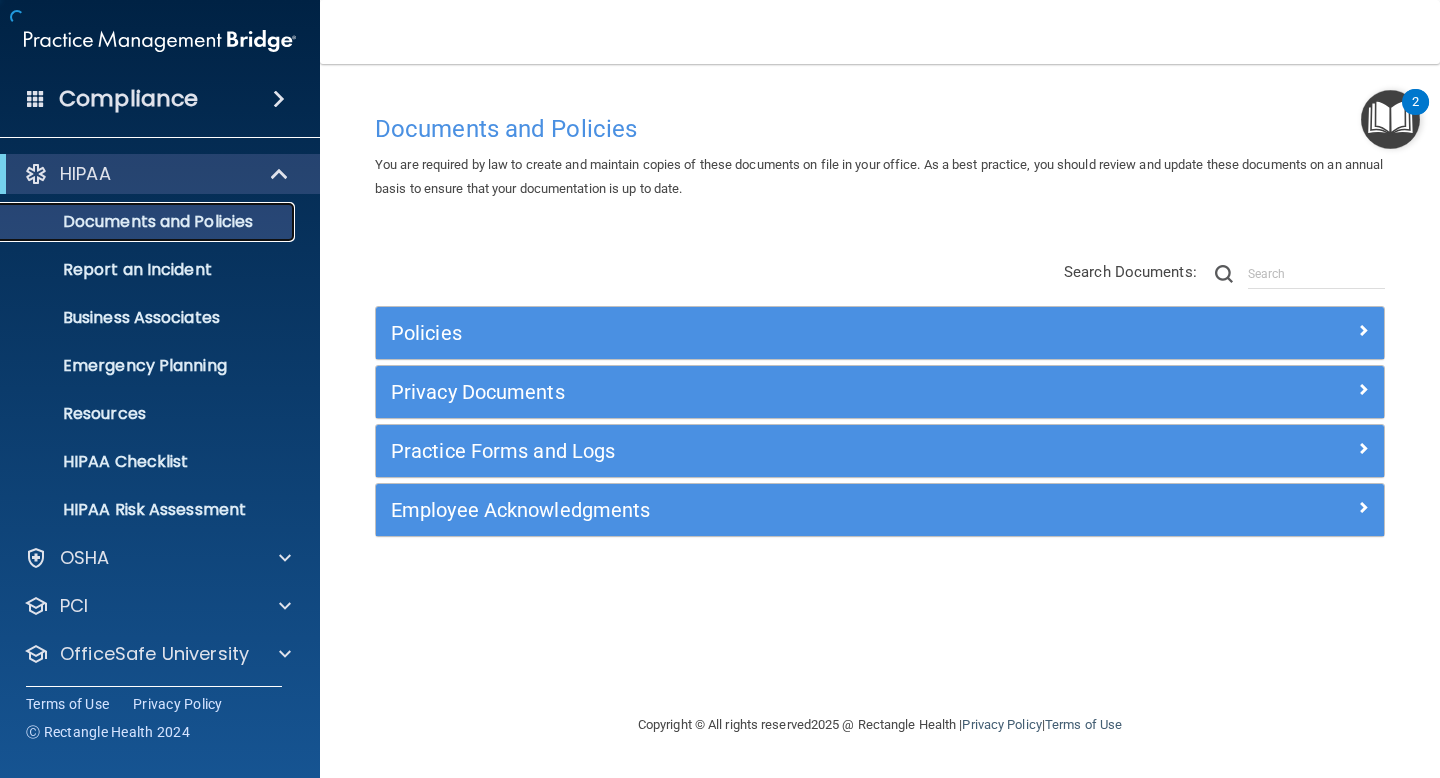 scroll, scrollTop: 0, scrollLeft: 0, axis: both 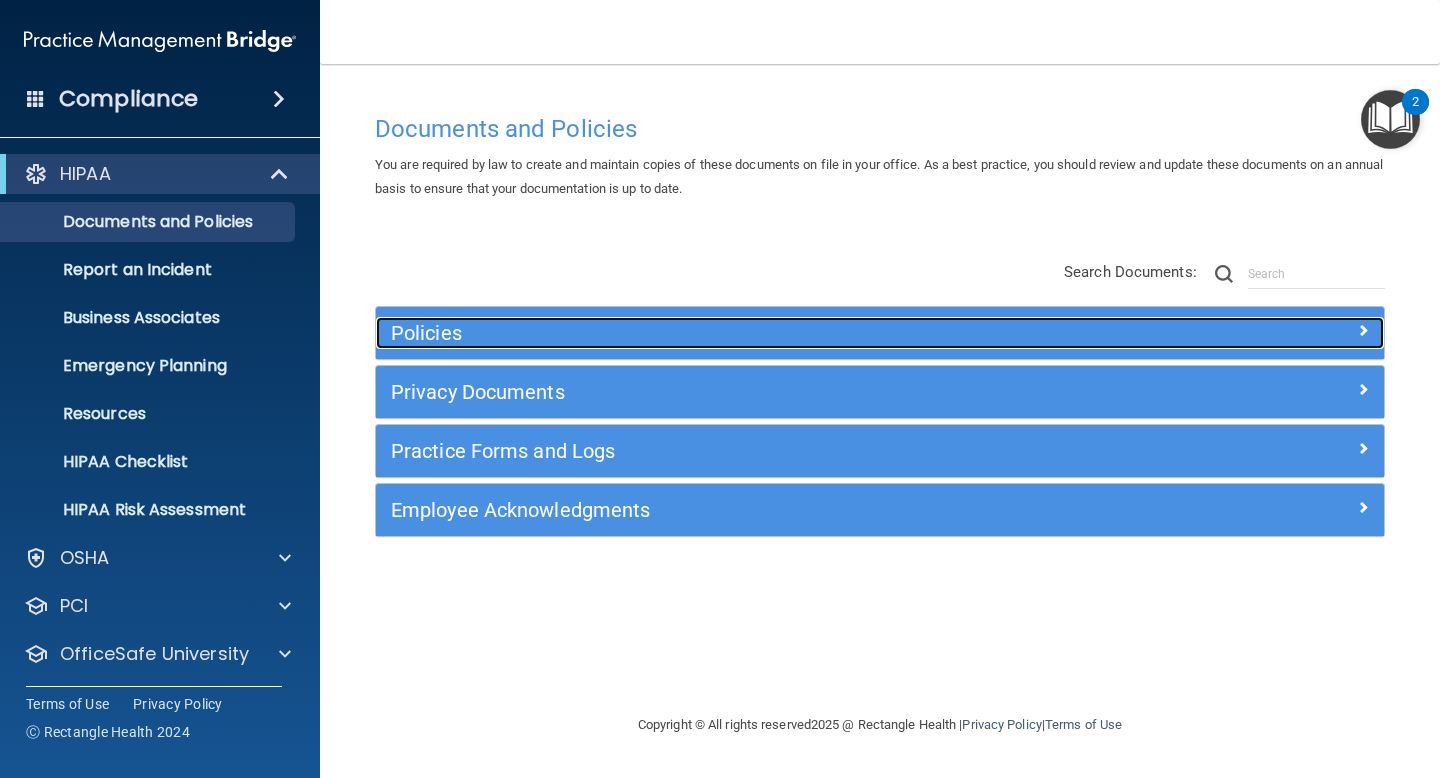 click on "Policies" at bounding box center (754, 333) 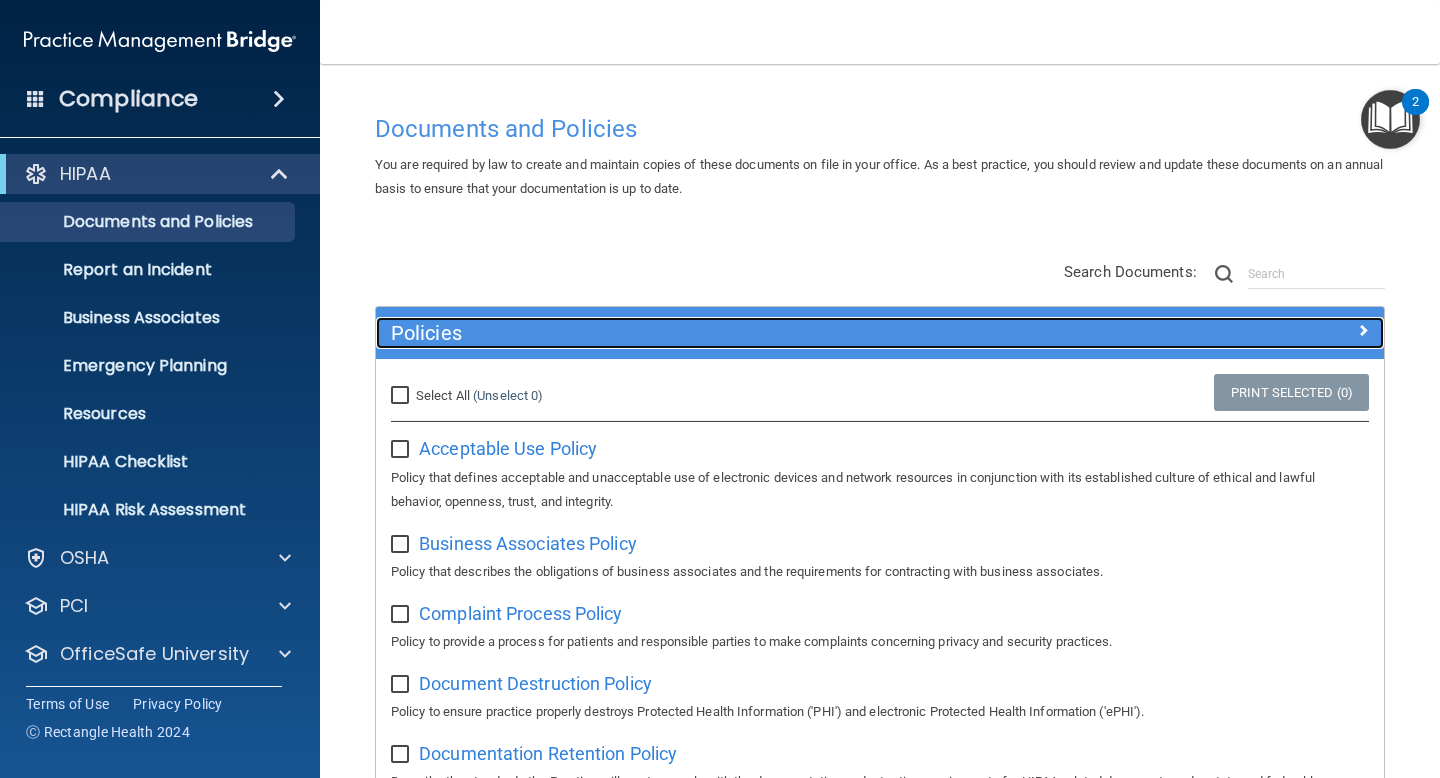 click on "Policies" at bounding box center [754, 333] 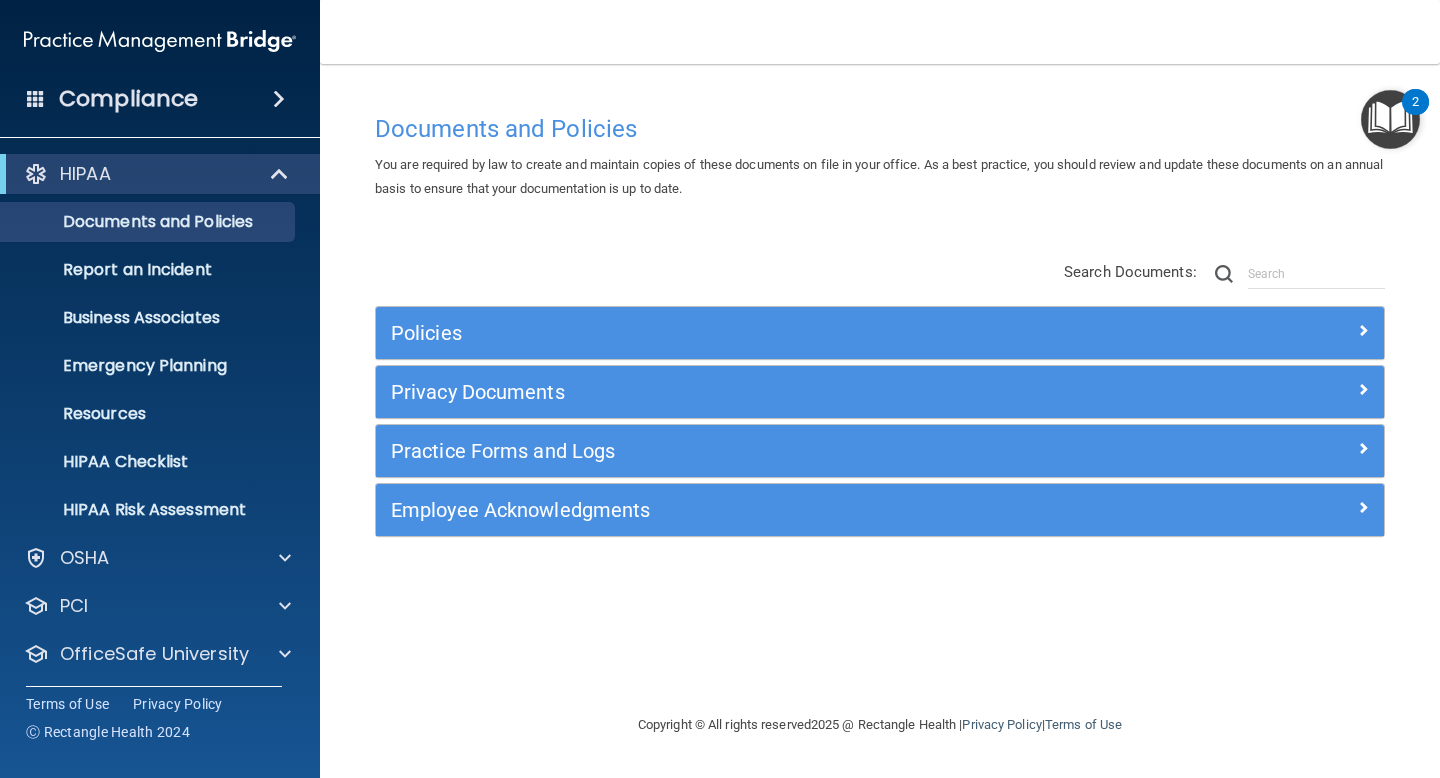 click on "Privacy Documents" at bounding box center (880, 392) 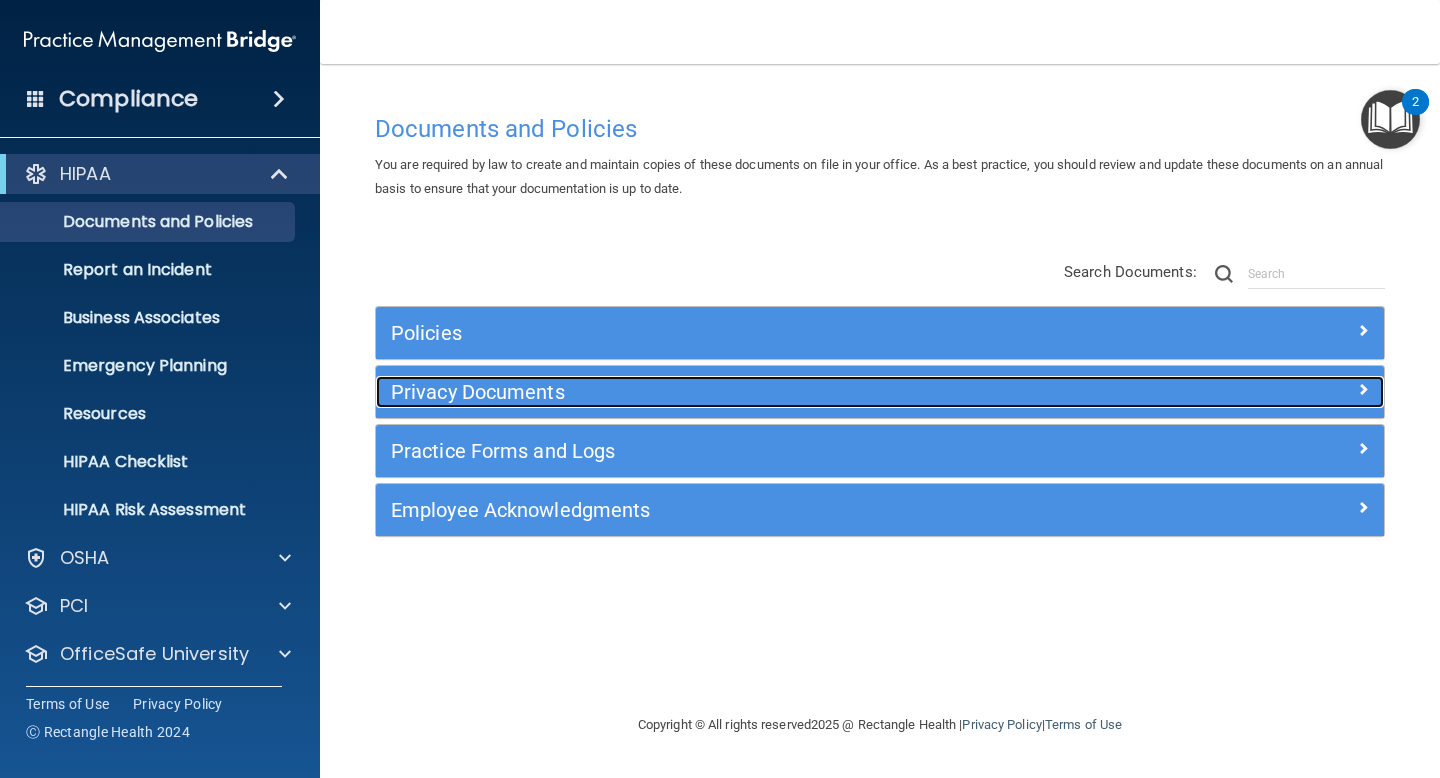 click on "Privacy Documents" at bounding box center (754, 392) 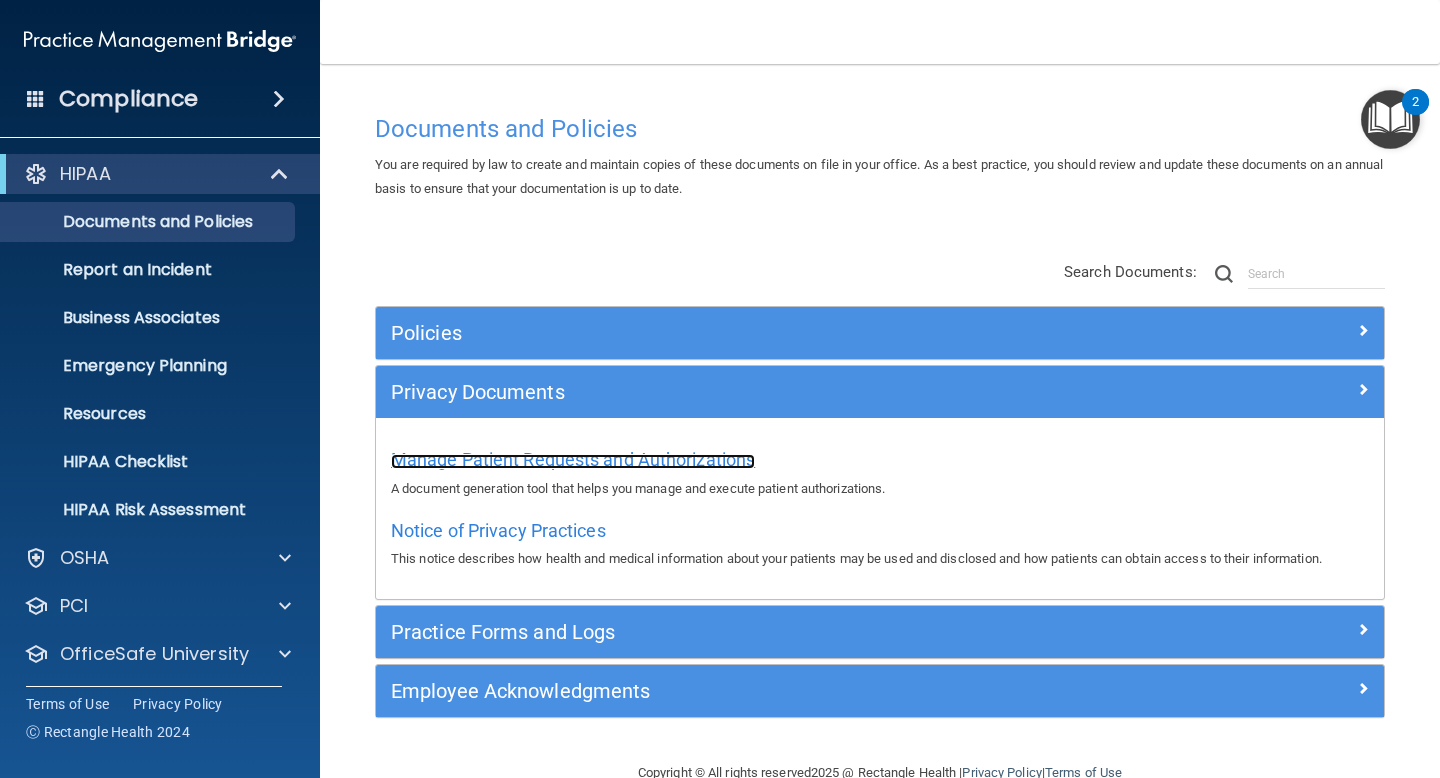 click on "Manage Patient Requests and Authorizations" at bounding box center (573, 459) 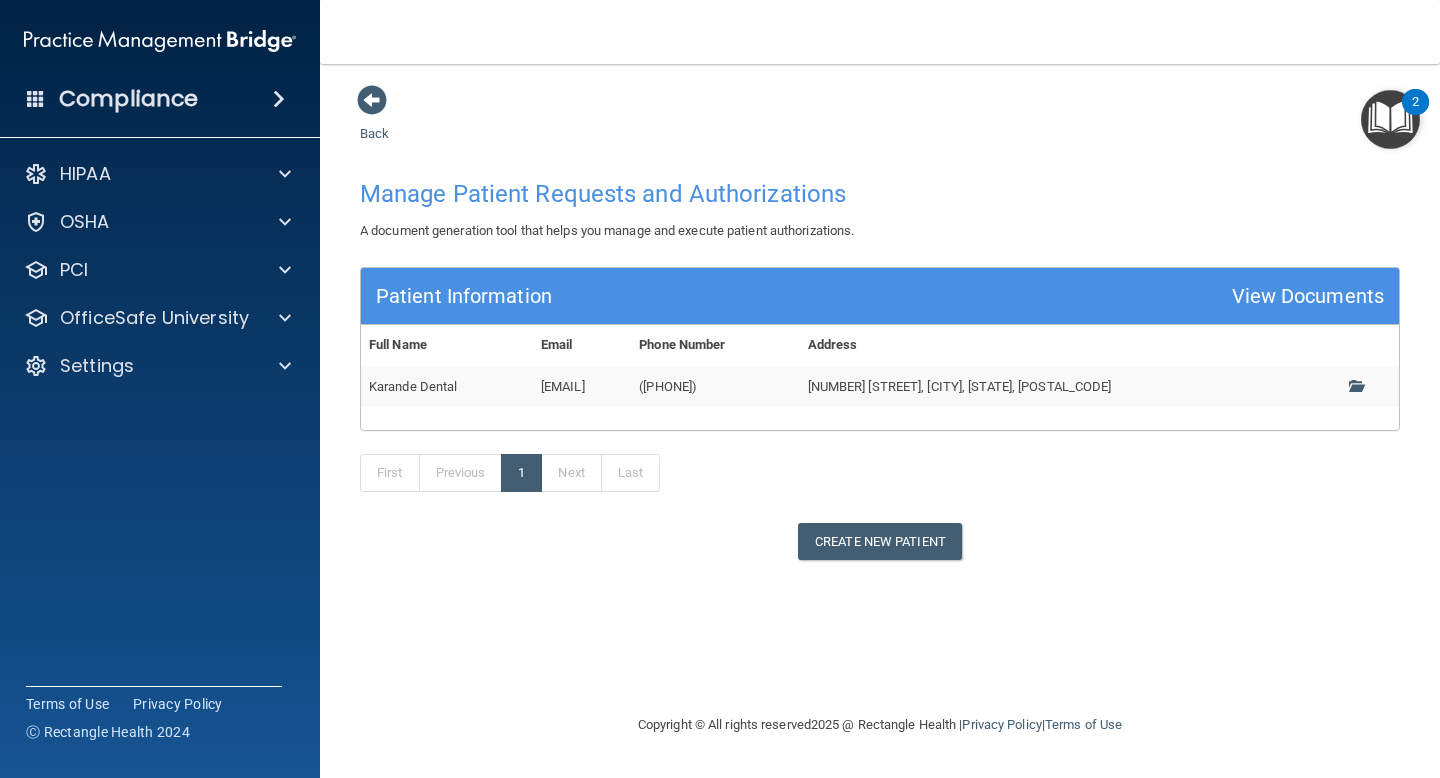 click on "Full Name    Email    Phone Number    Address             [COMPANY]  [EMAIL] ([PHONE])  [NUMBER] [STREET], [CITY], [STATE], [POSTAL_CODE]
First
Previous
1
Next
Last
Create New Patient" at bounding box center (880, 388) 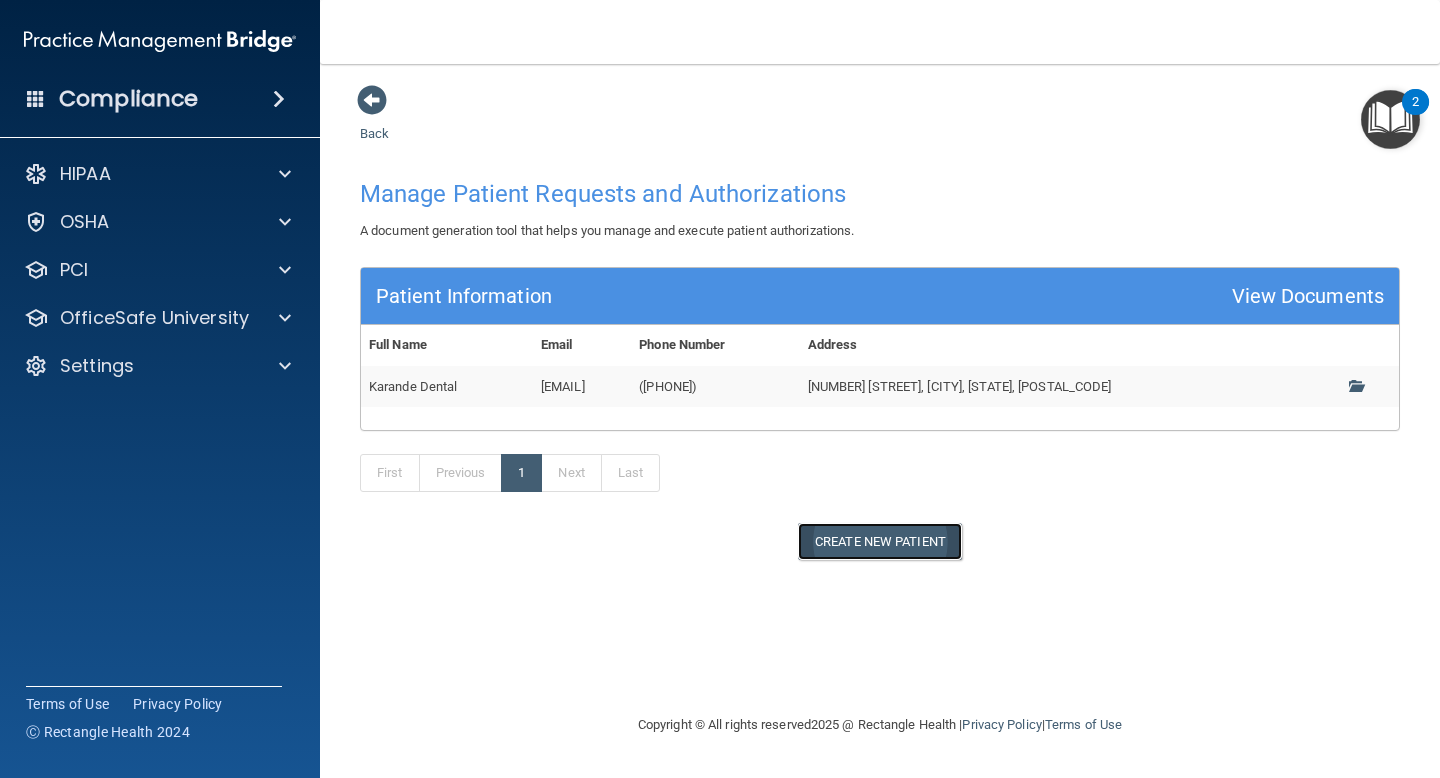 click on "Create New Patient" at bounding box center (880, 541) 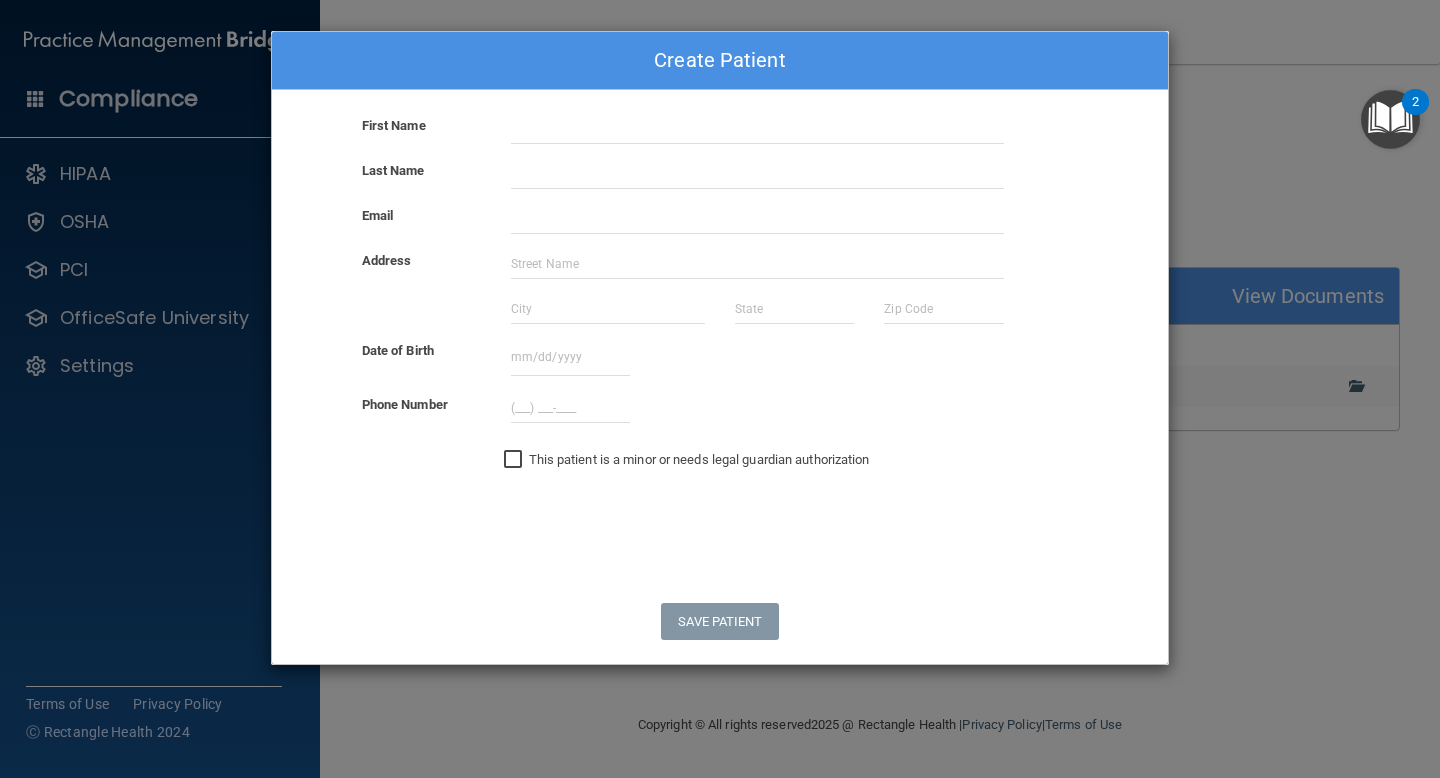 click on "First Name" at bounding box center (720, 136) 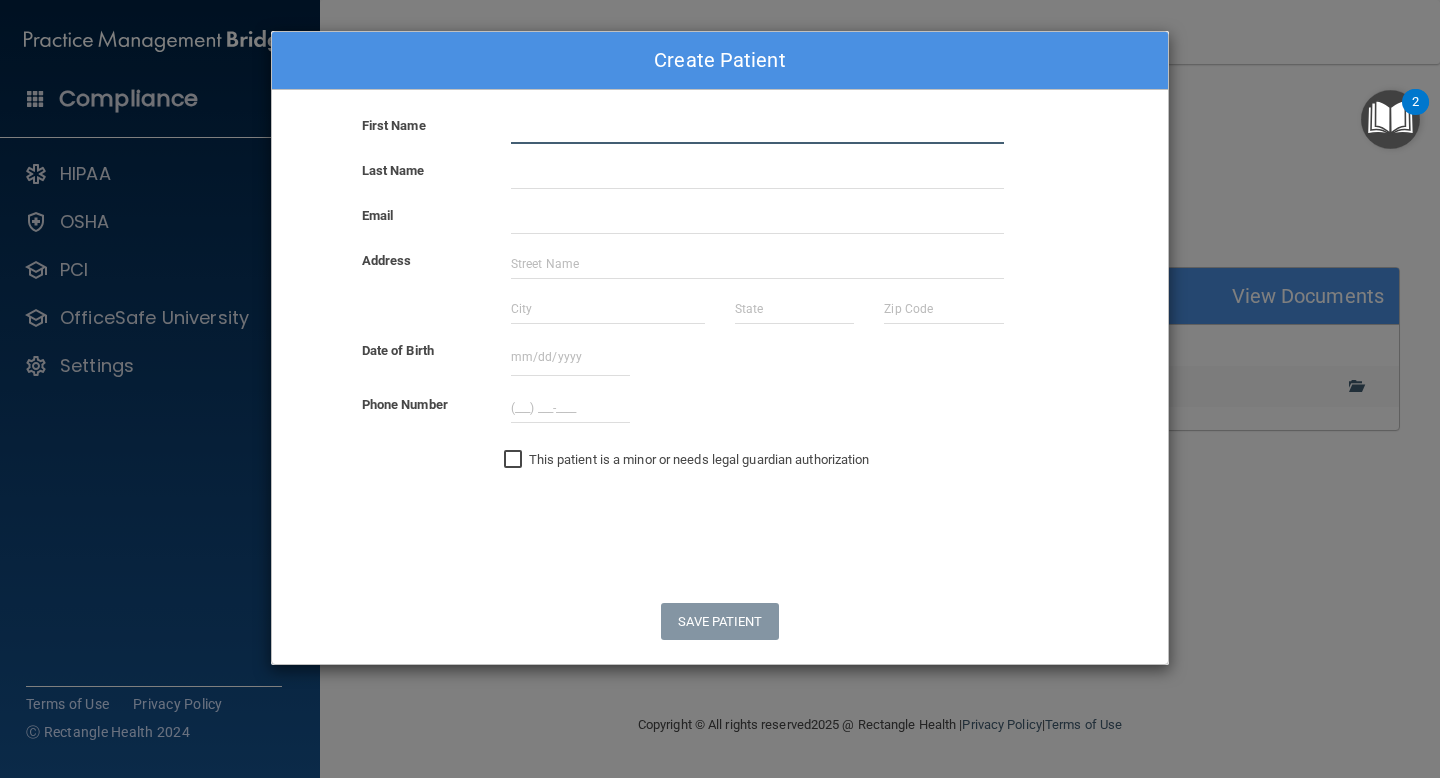 click at bounding box center [757, 129] 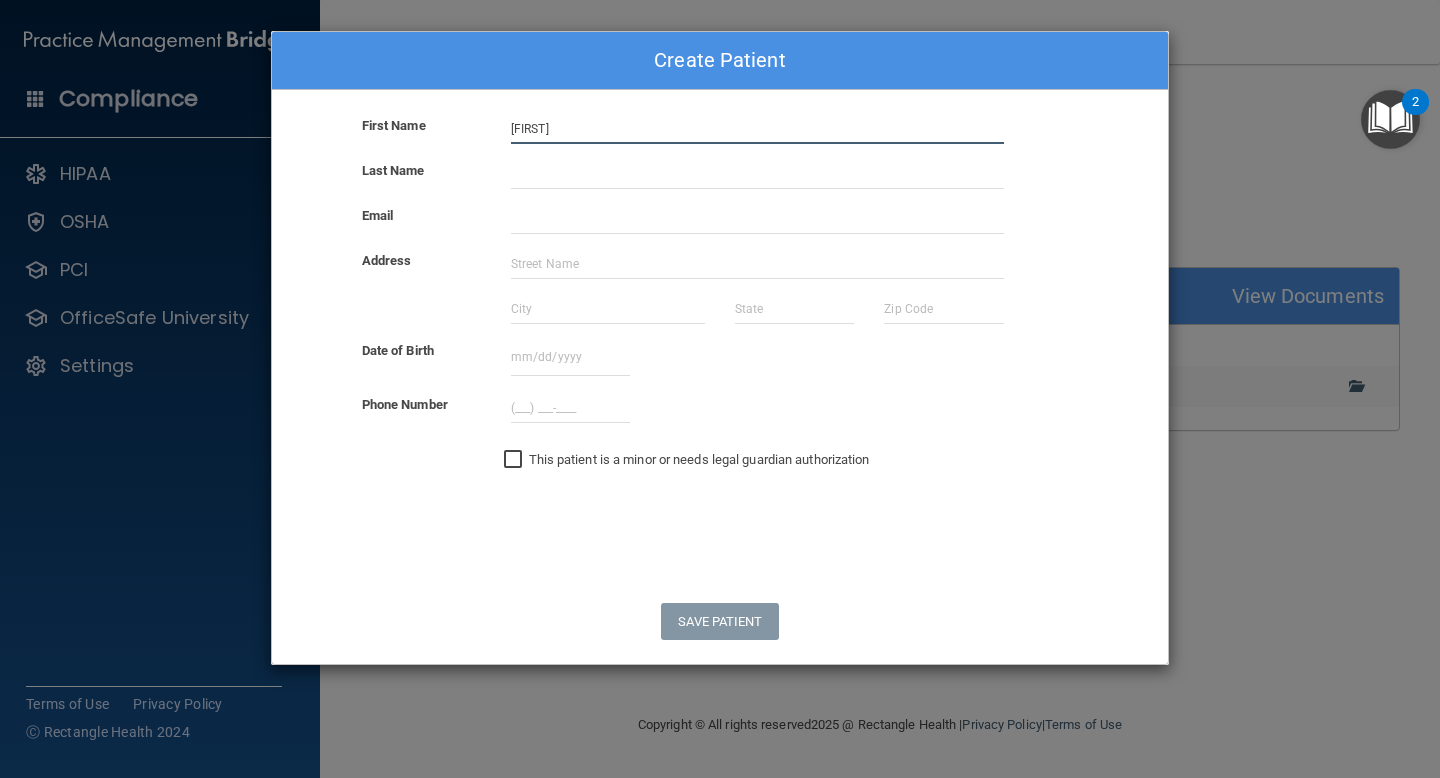 type on "r" 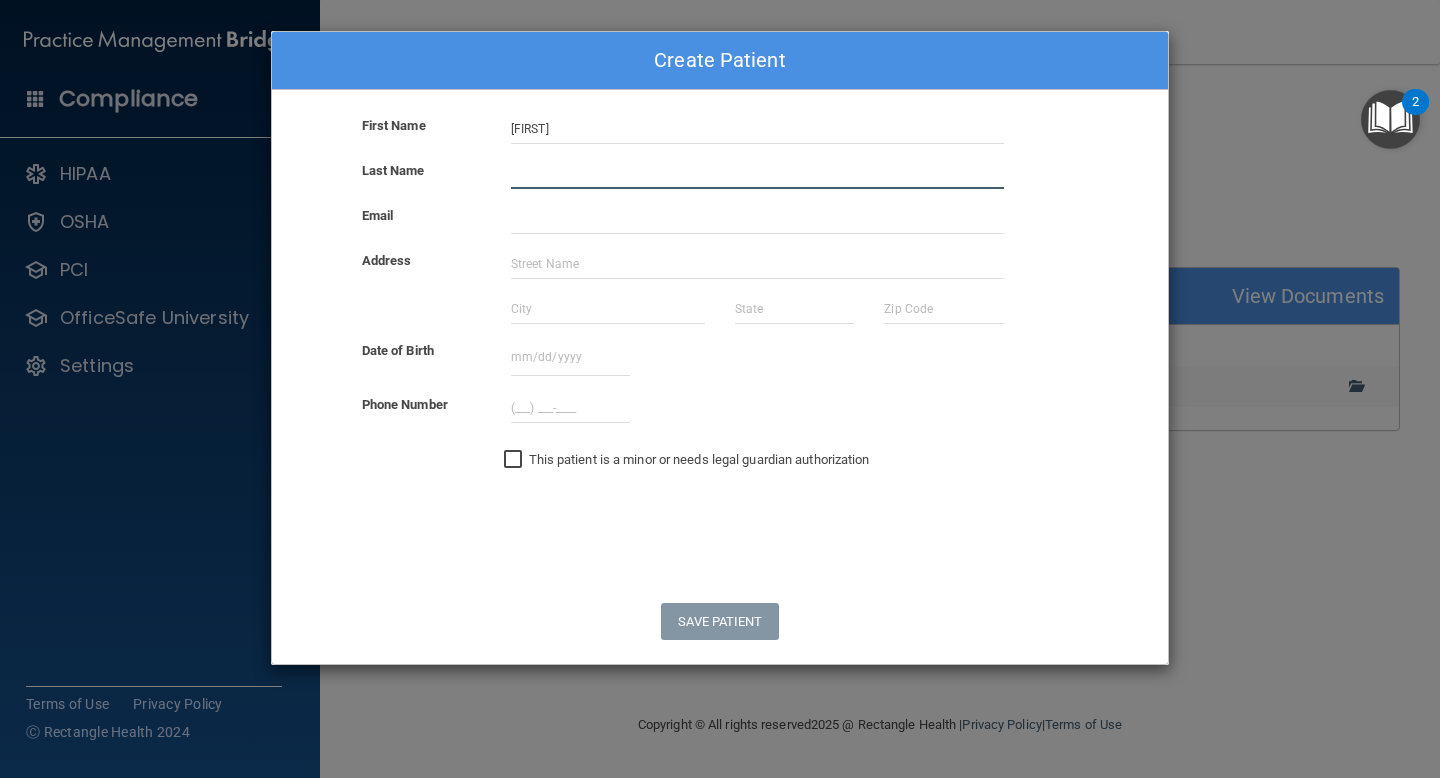 click at bounding box center (757, 174) 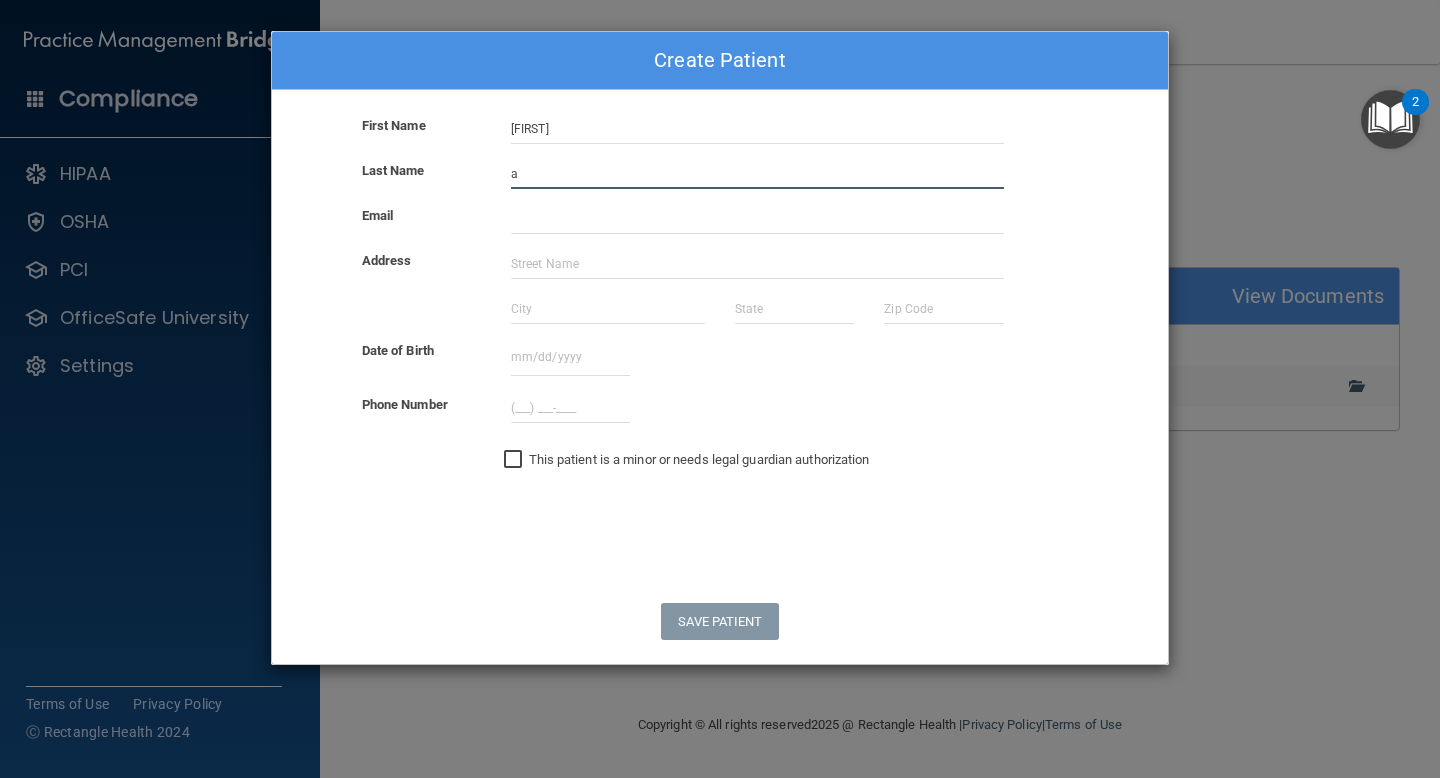 type on "[LAST]" 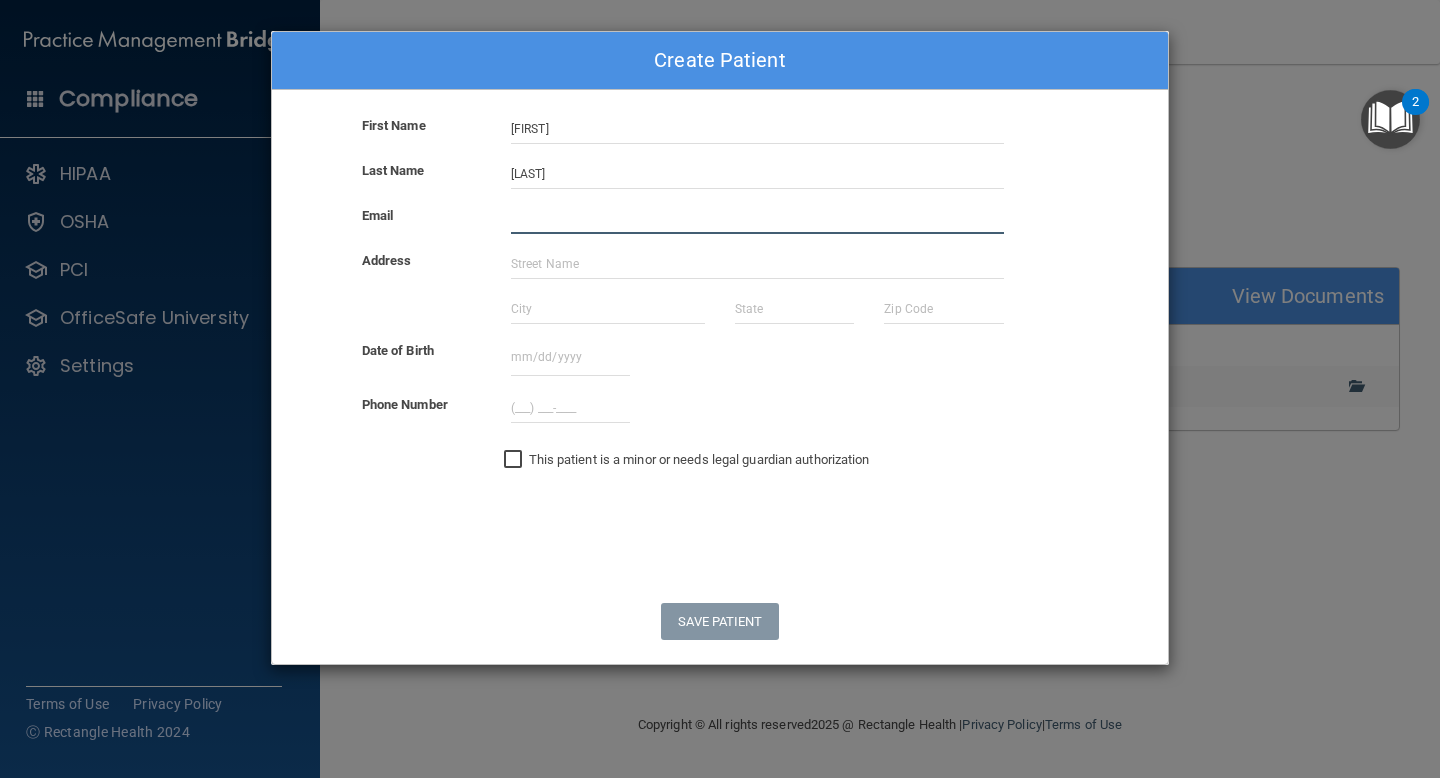 click at bounding box center (757, 219) 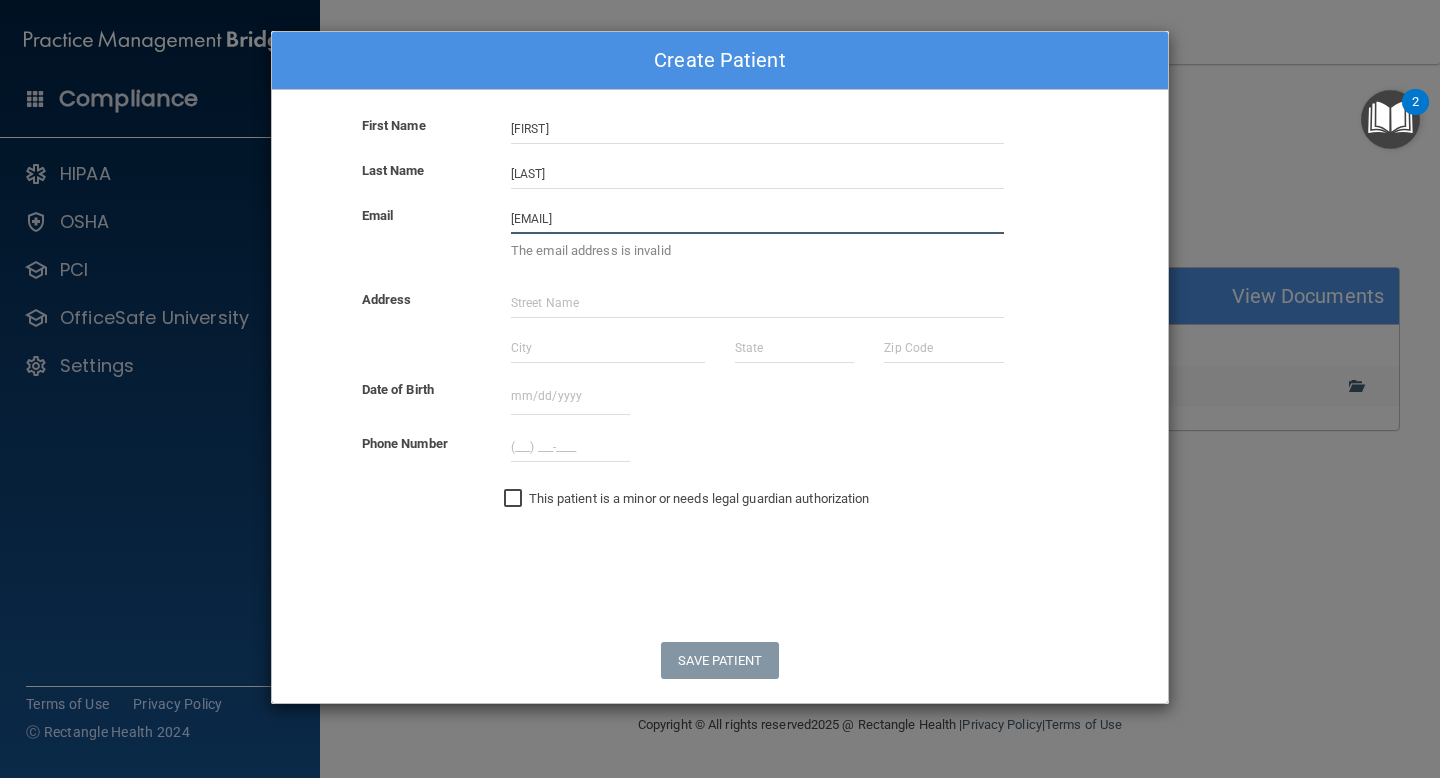 type on "[EMAIL]" 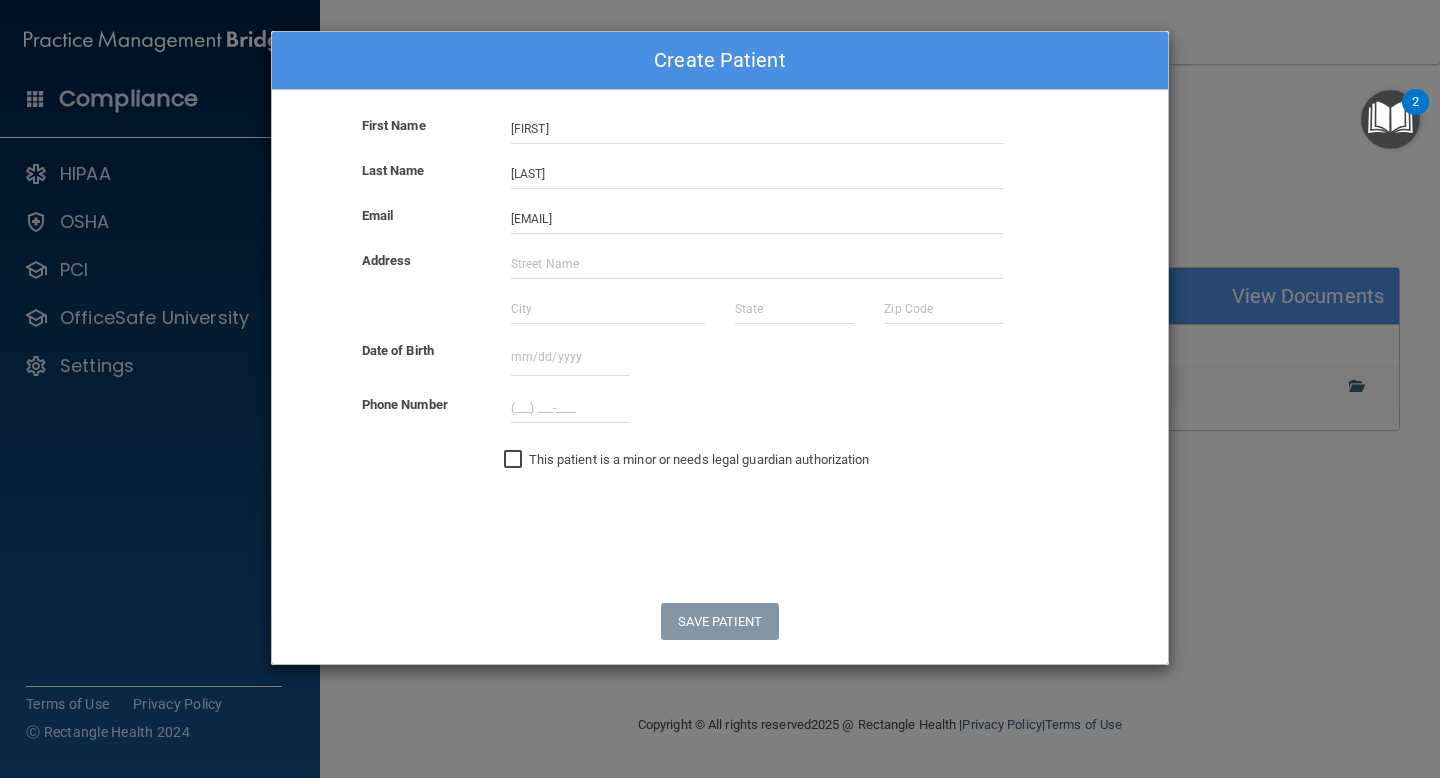 click on "Address" at bounding box center [720, 294] 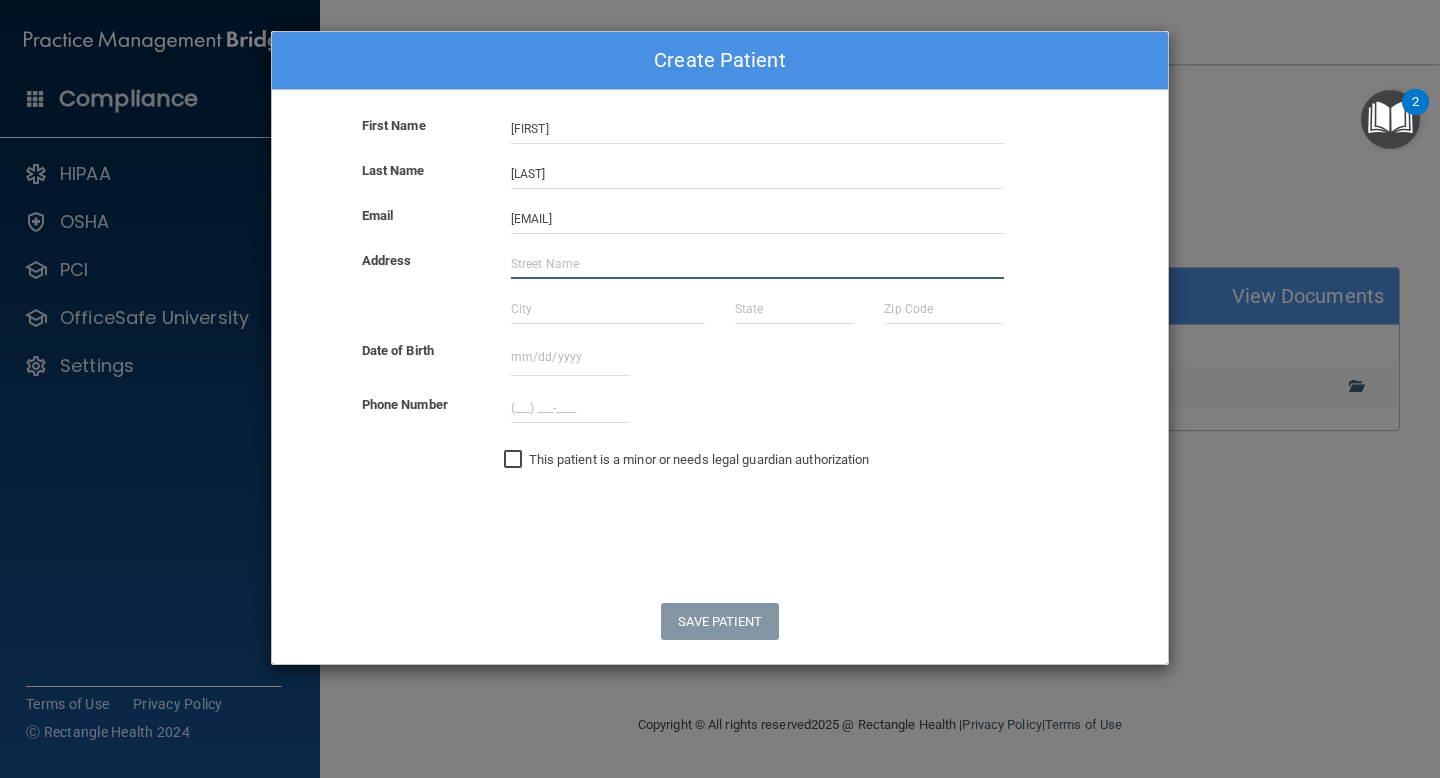 click at bounding box center [757, 264] 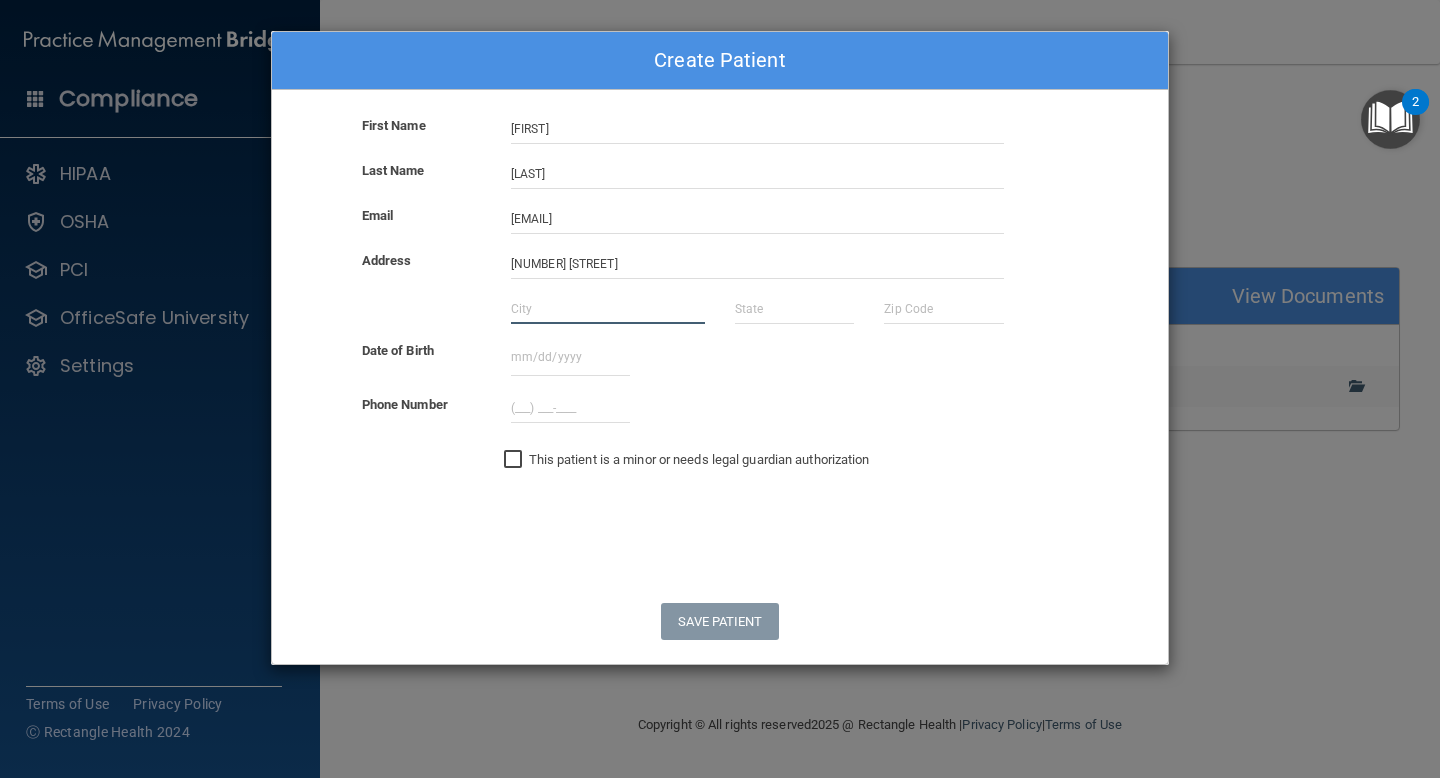 type on "[CITY]" 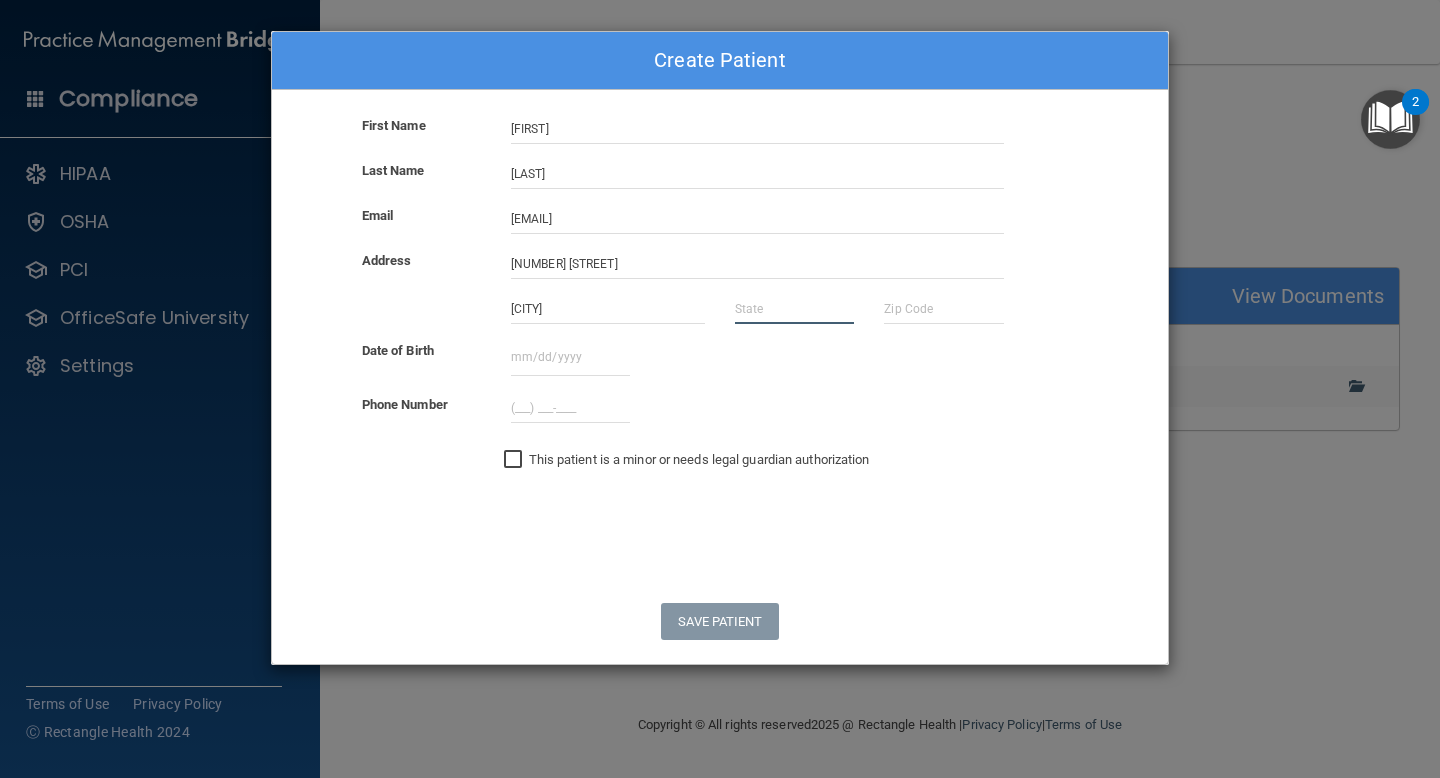 type on "[STATE]" 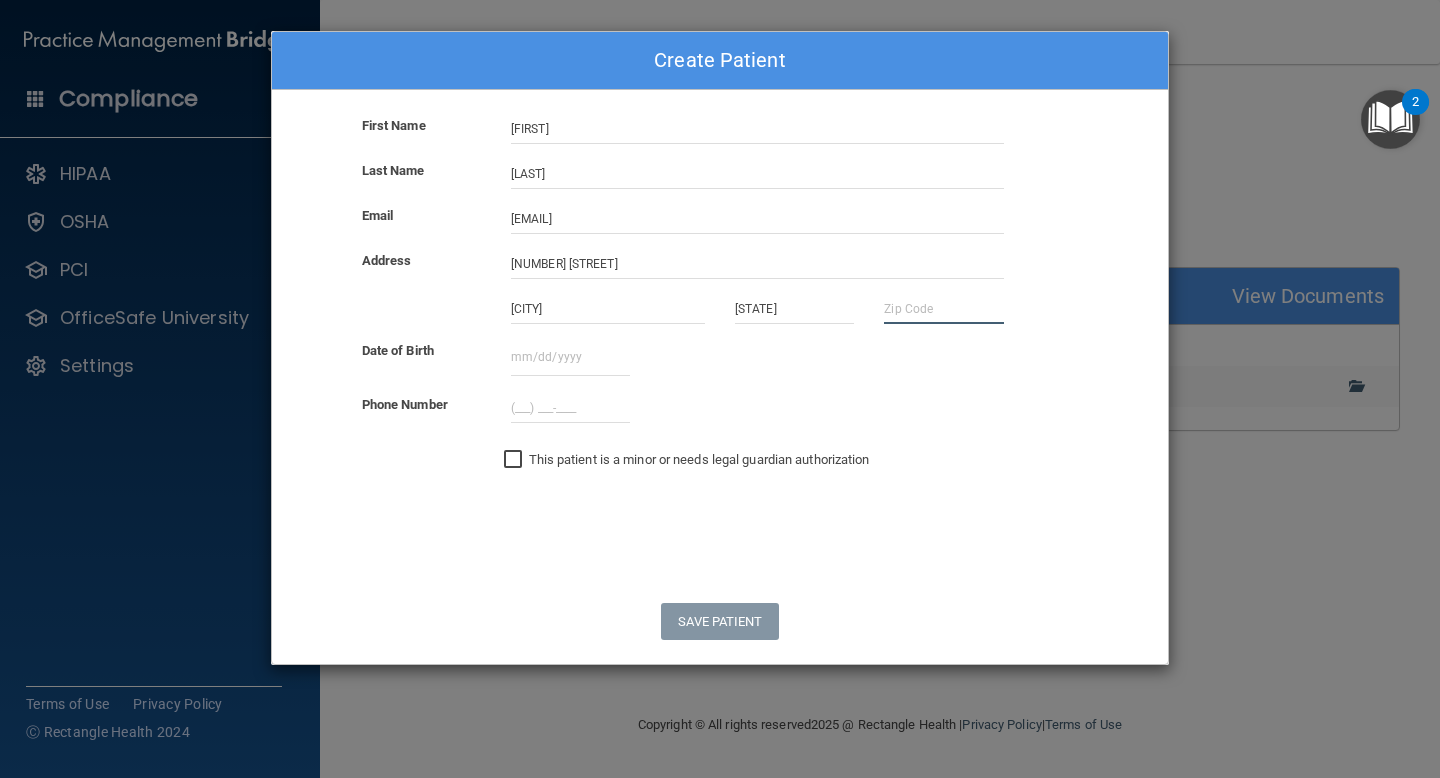 type on "[POSTAL_CODE]" 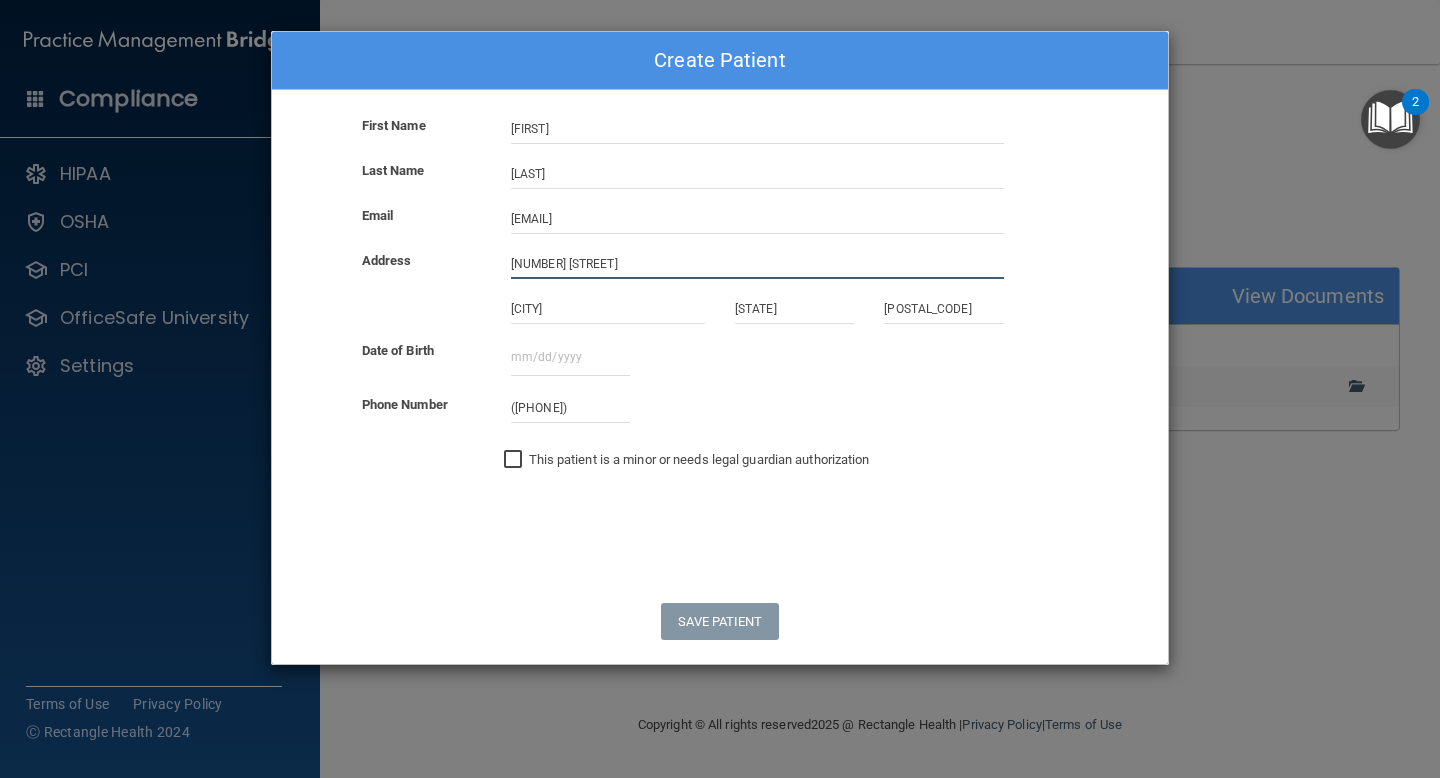 type on "([PHONE])" 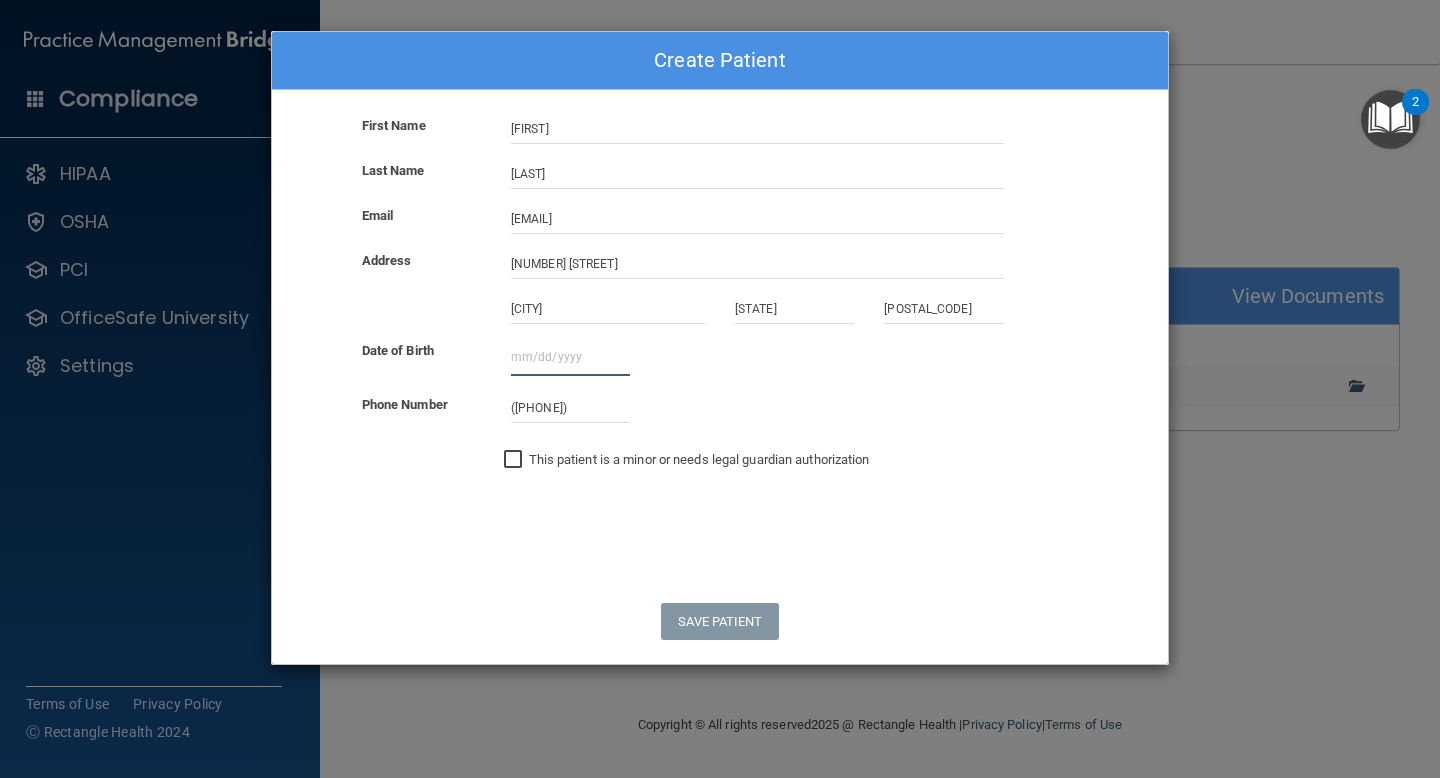 type 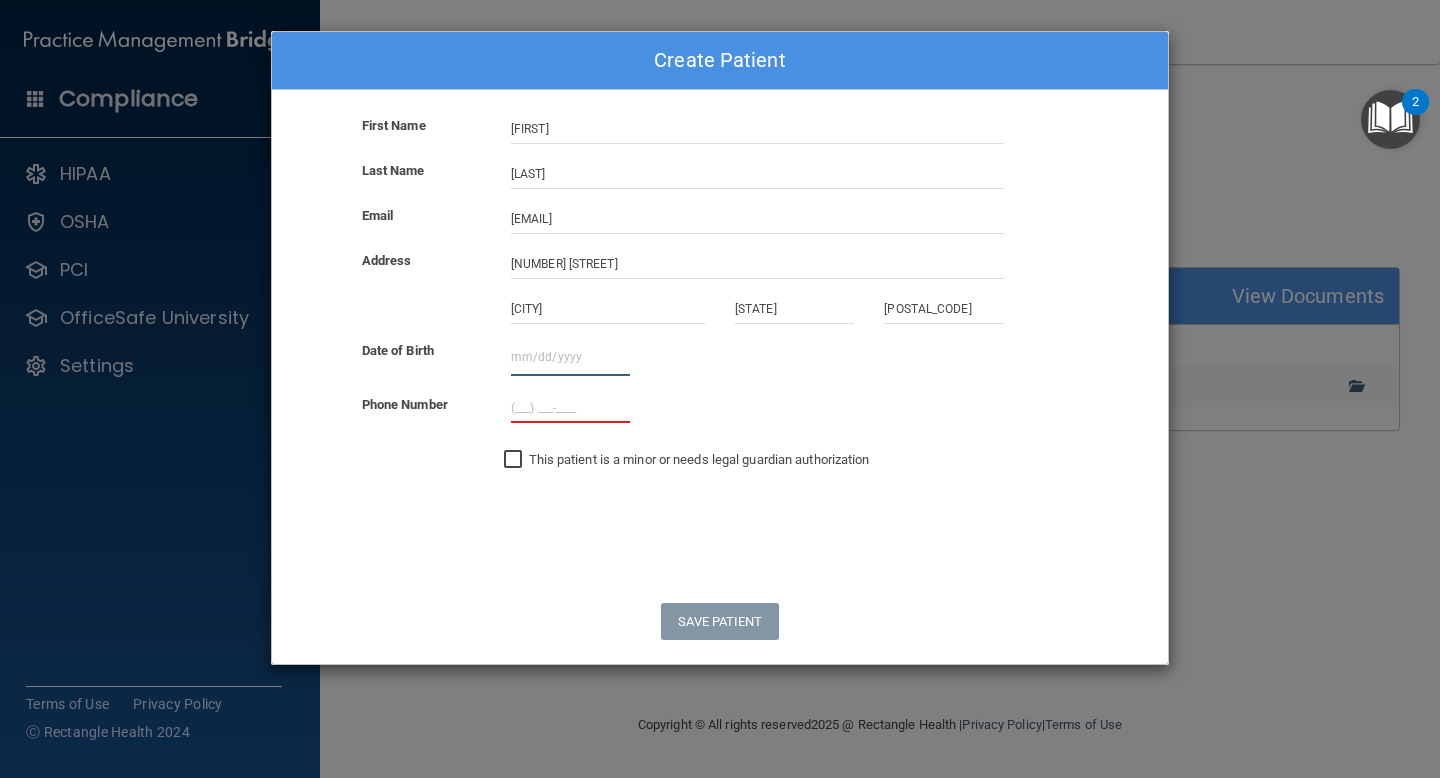 click at bounding box center [570, 357] 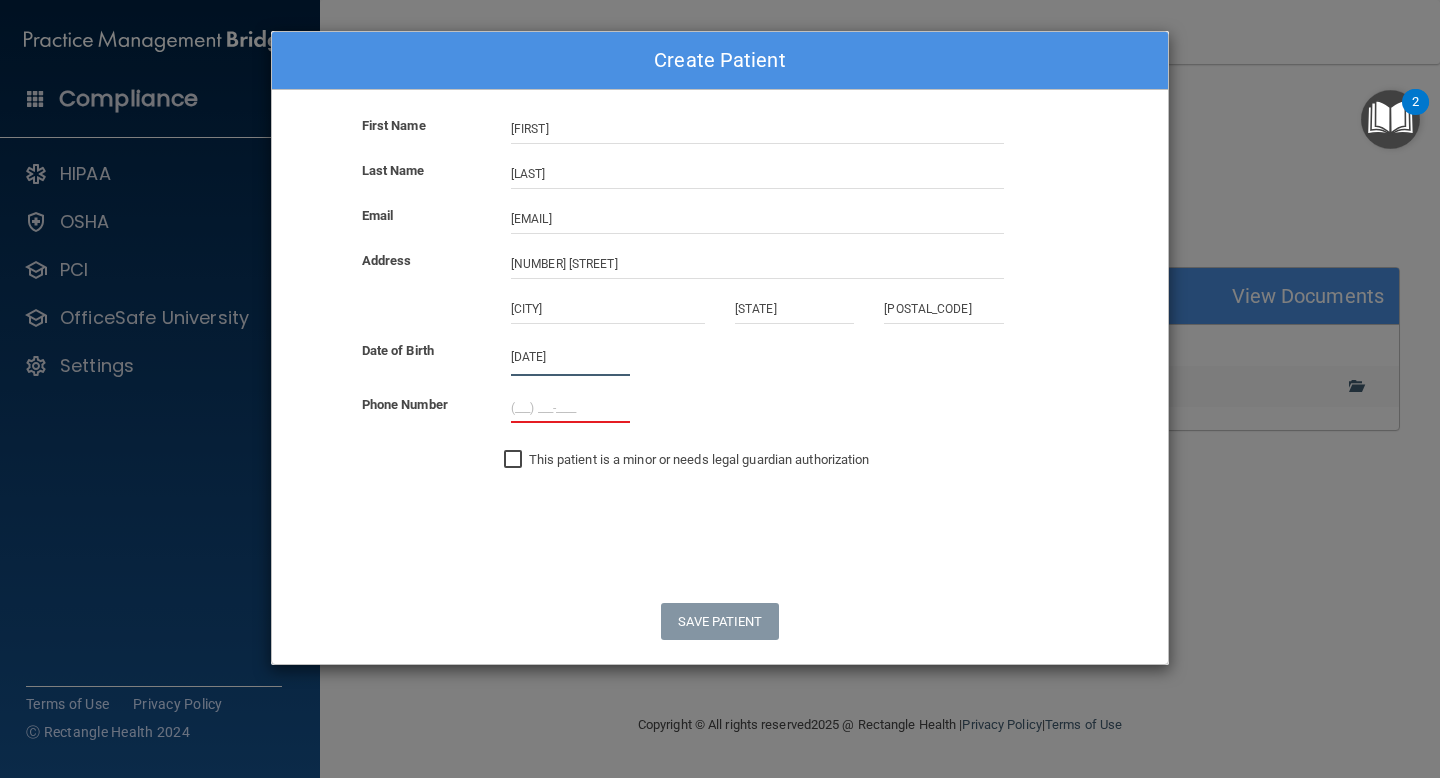 type on "[DATE]" 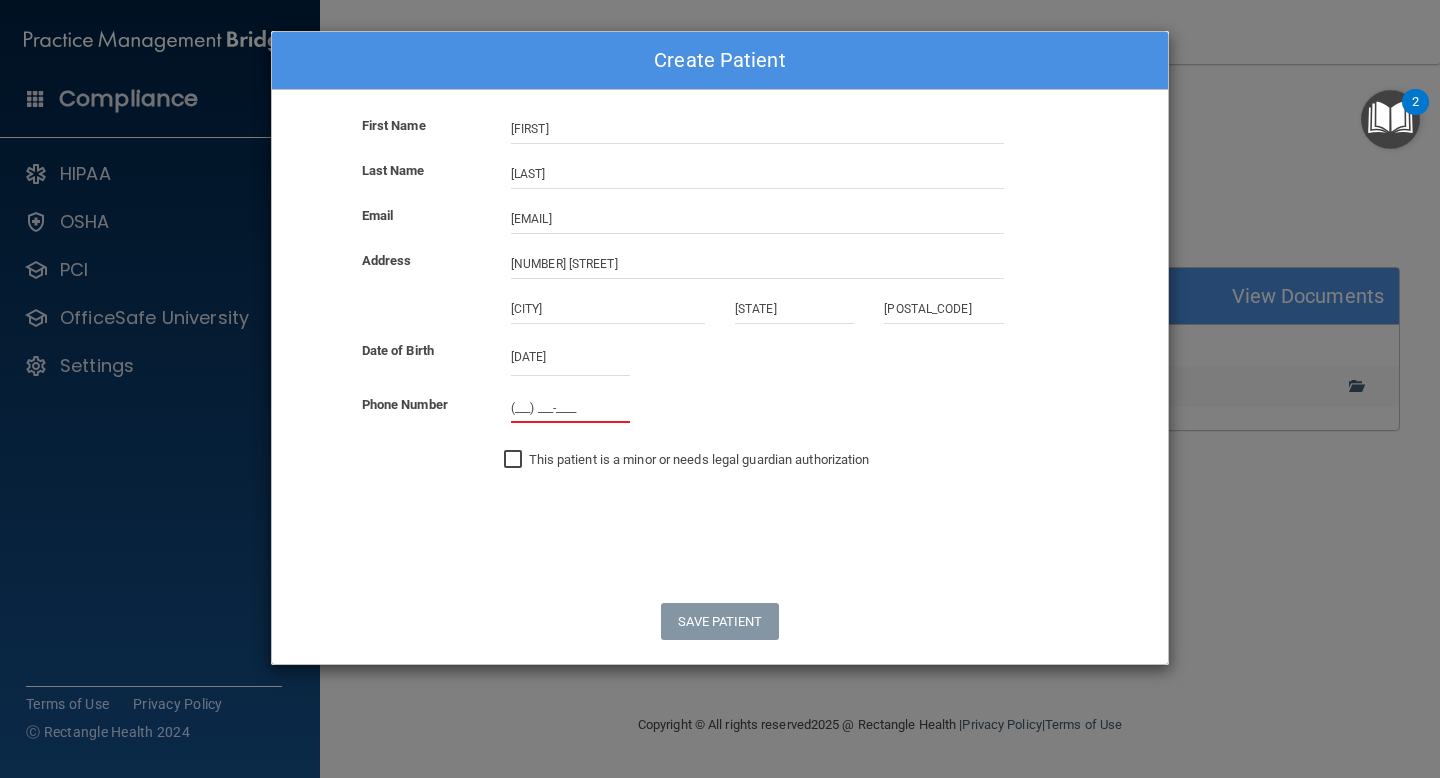 click on "(___) ___-____" at bounding box center (570, 408) 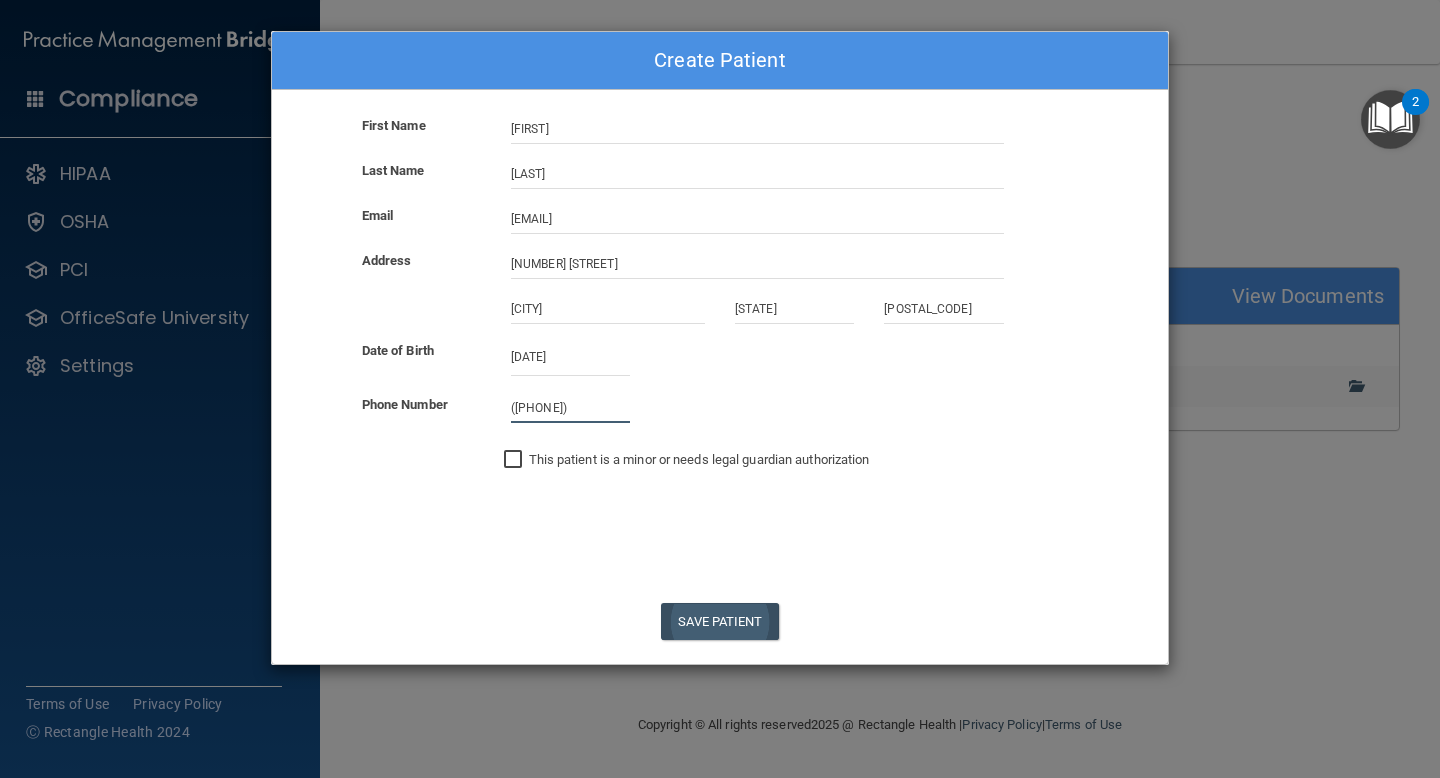 type on "([PHONE])" 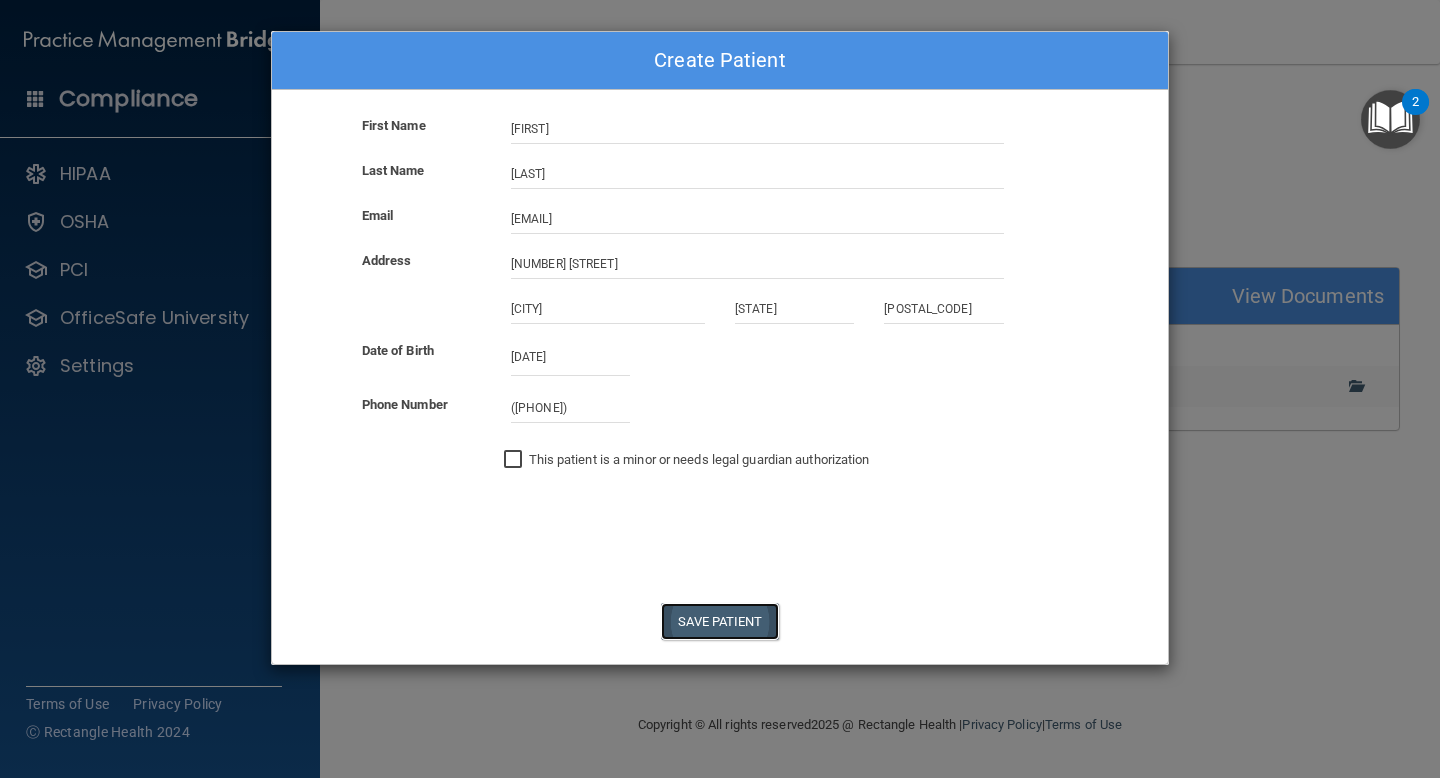 click on "Save Patient" at bounding box center [719, 621] 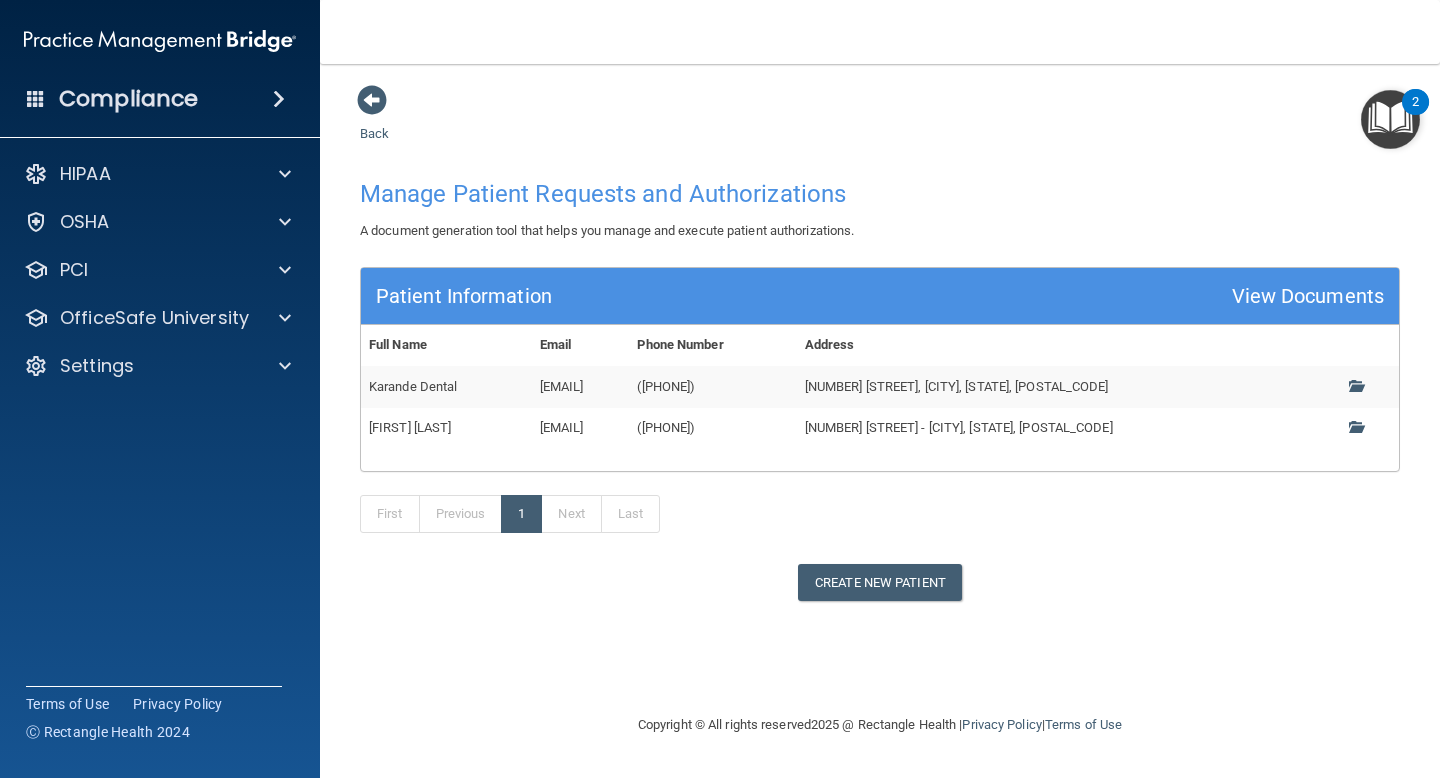 click on "Create New Patient" at bounding box center [880, 582] 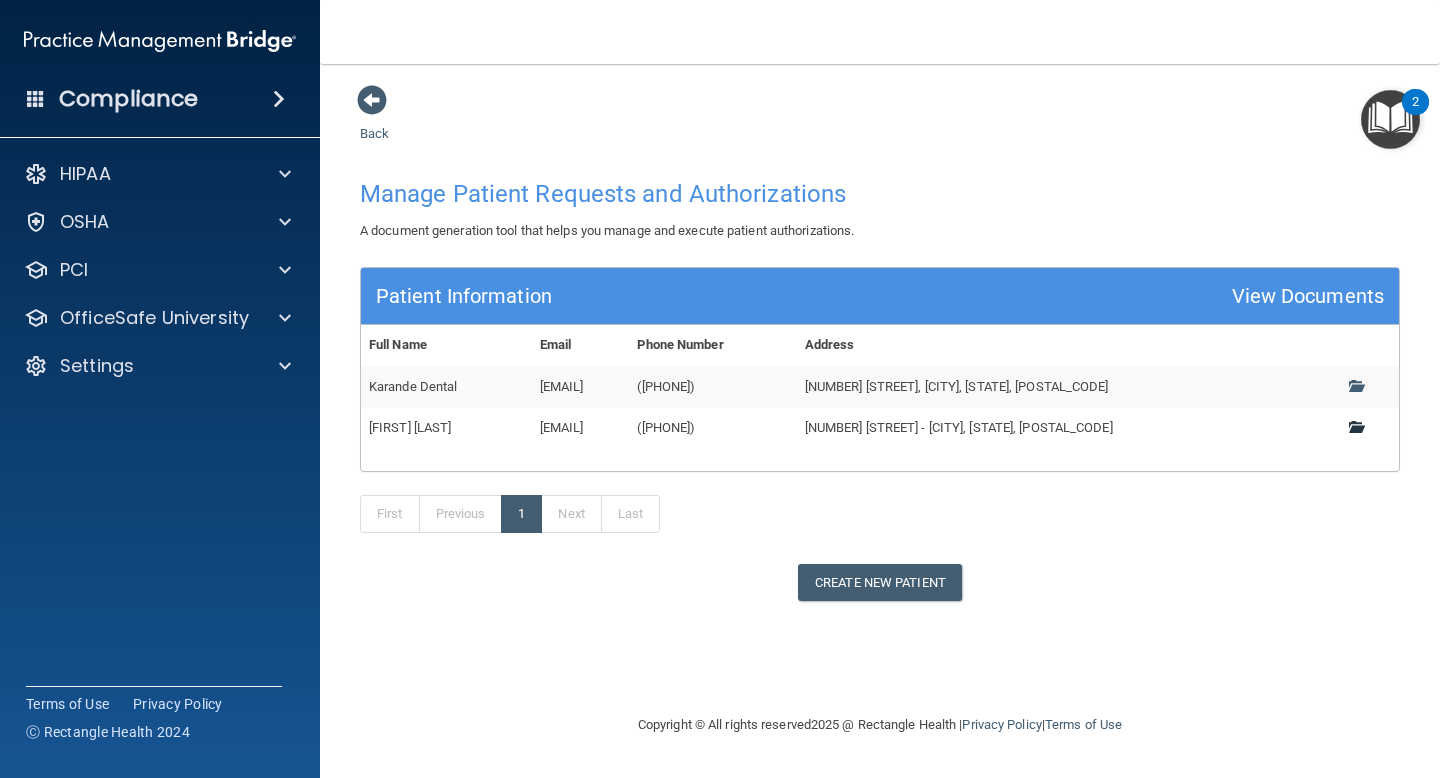 click at bounding box center (1363, 427) 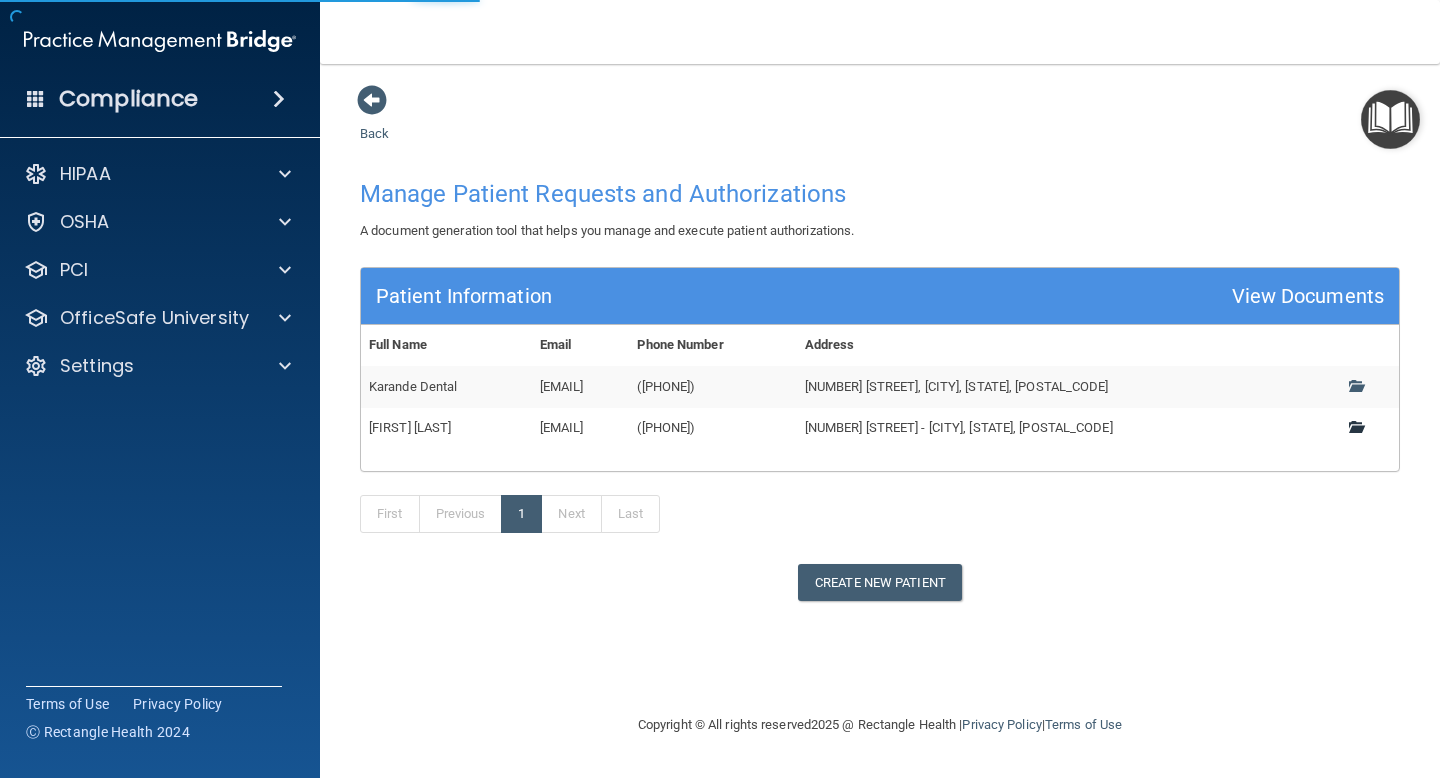 click at bounding box center [1363, 427] 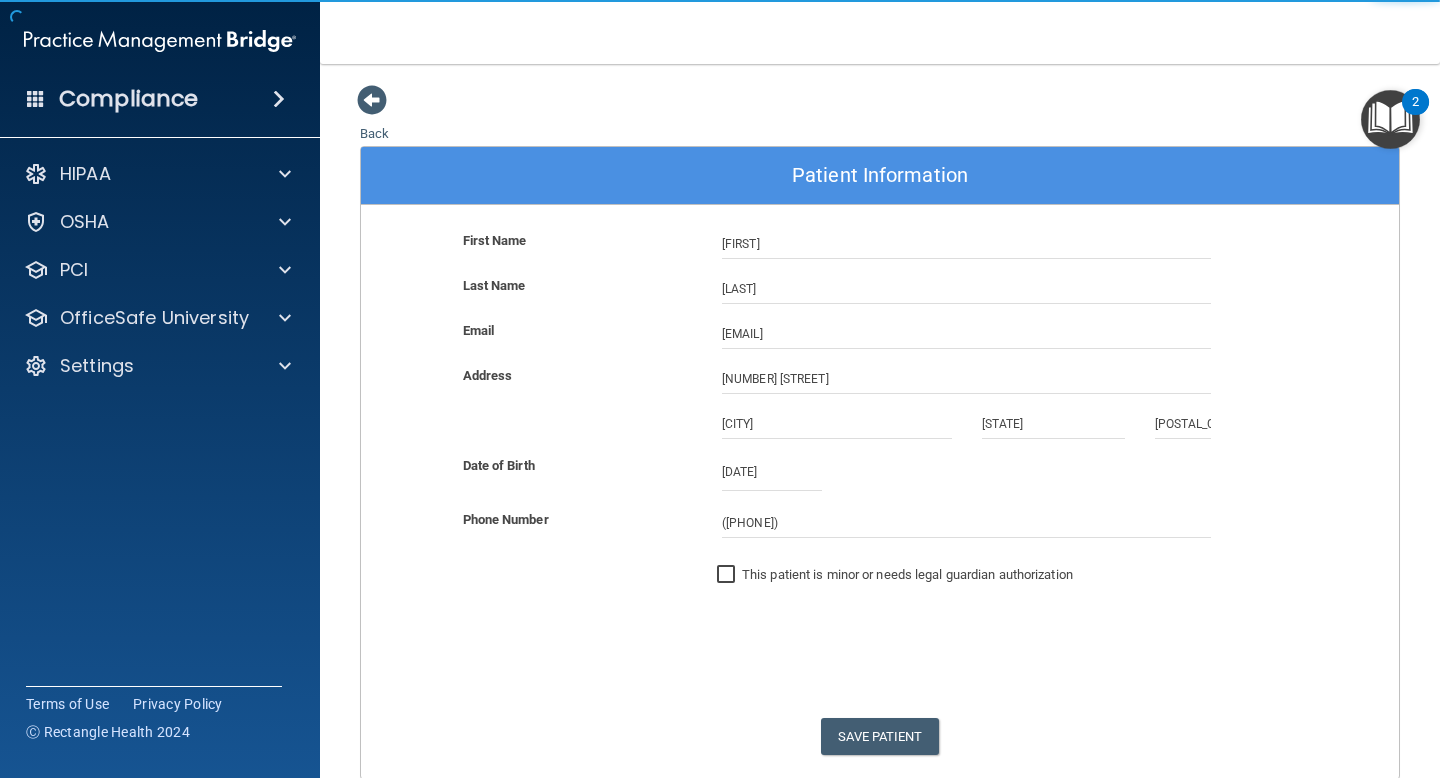 click on "First Name       [FIRST]                   Last Name       [LAST]                   Email       [EMAIL]                       Address       [NUMBER] [STREET]             [CITY]         [STATE]         [POSTAL_CODE]                   Date of Birth       [DATE]
[MONTH] [YEAR]
Sun Mon Tue Wed Thu Fri Sat
47
28
29
30
01
02
03
04
48
05
06
07
08
09
10
11
49
12
13
14
15
16
17
18
50
19
20
21
22" at bounding box center [880, 504] 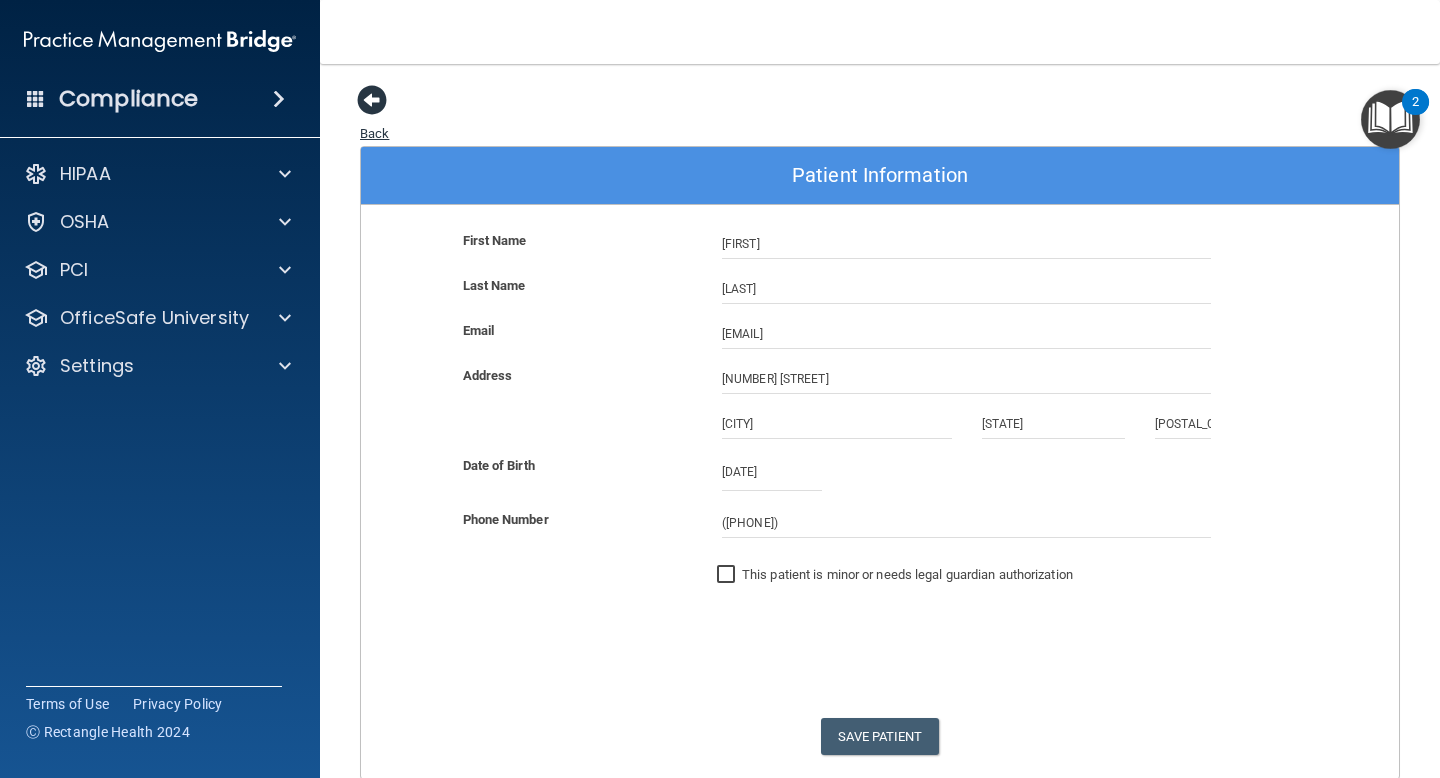 click at bounding box center [372, 100] 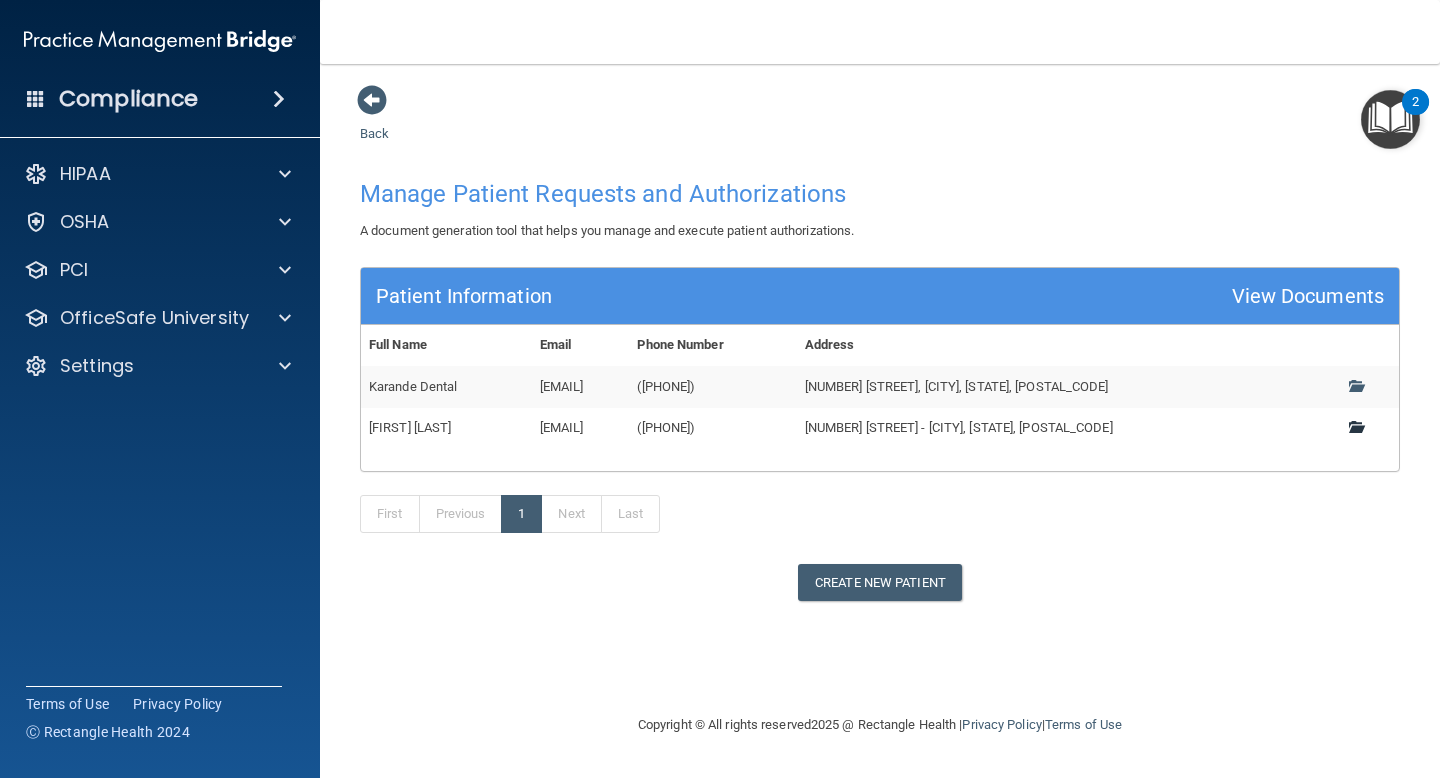 click at bounding box center (1355, 426) 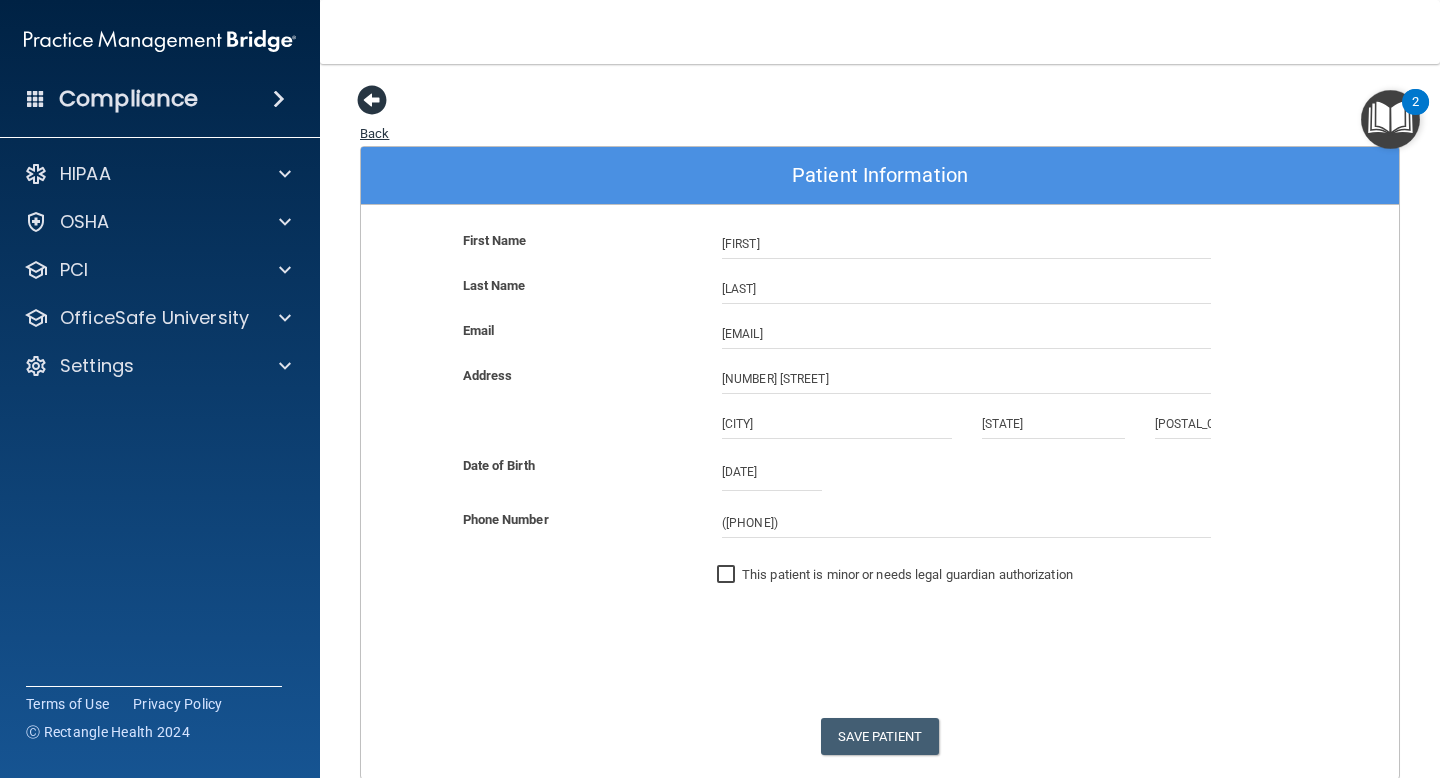 click at bounding box center (372, 100) 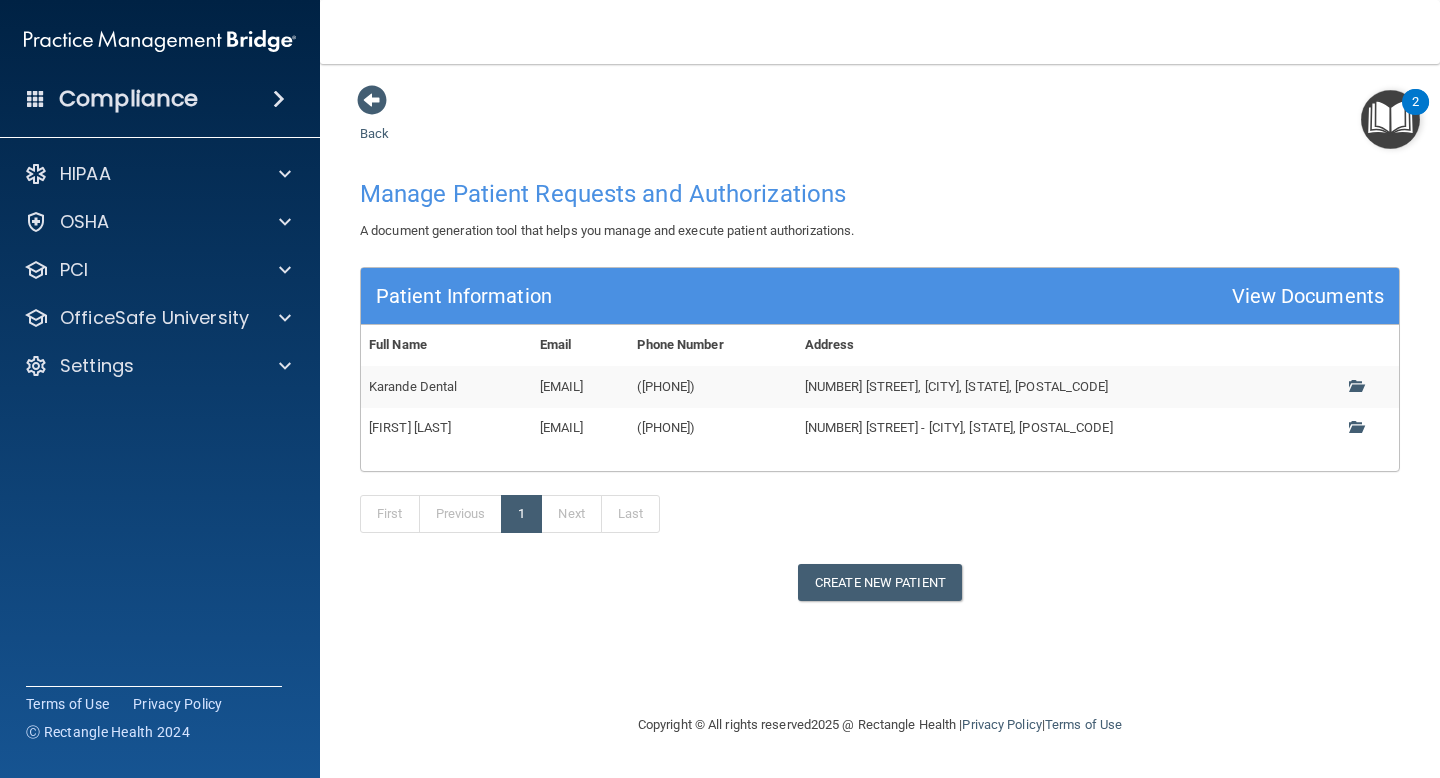 click on "[EMAIL]" at bounding box center (581, 428) 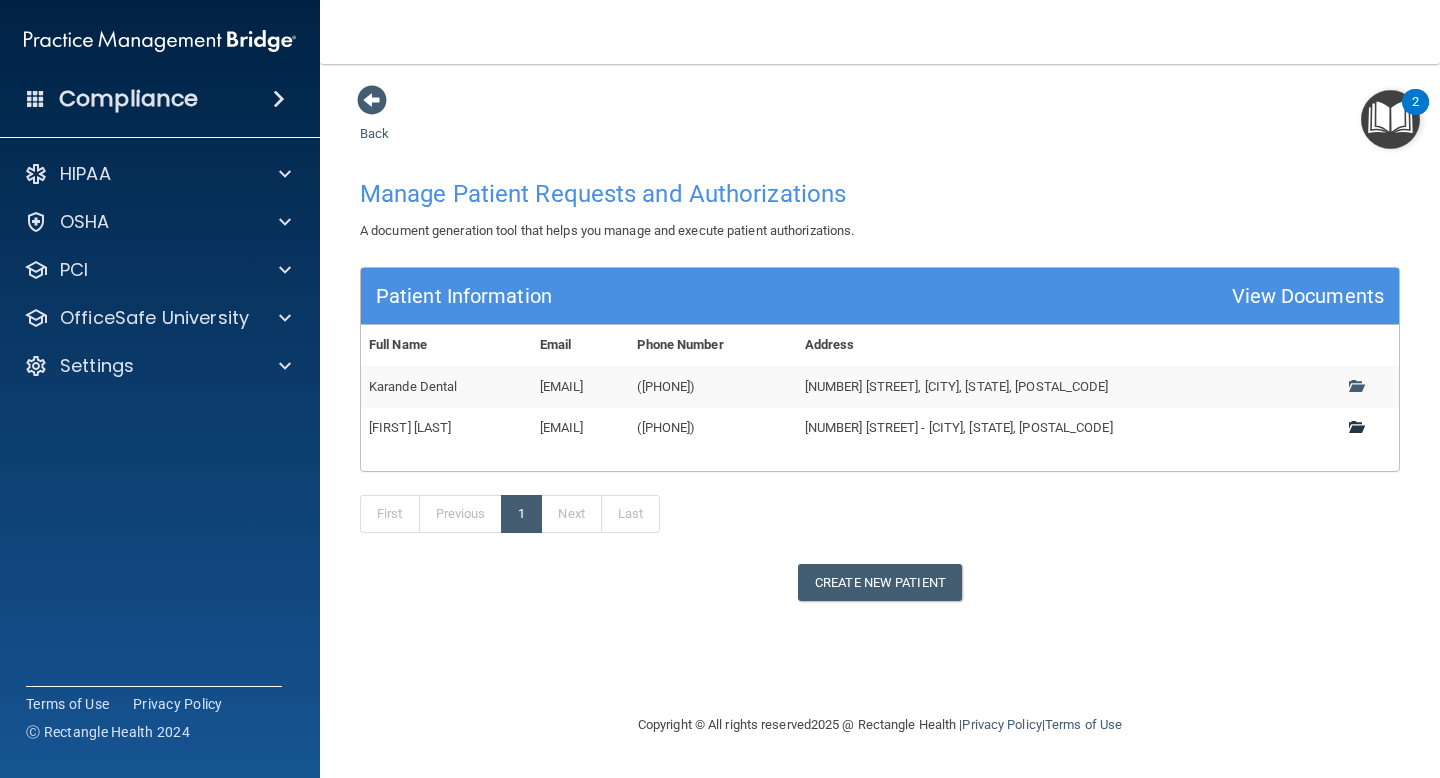 click at bounding box center [1355, 426] 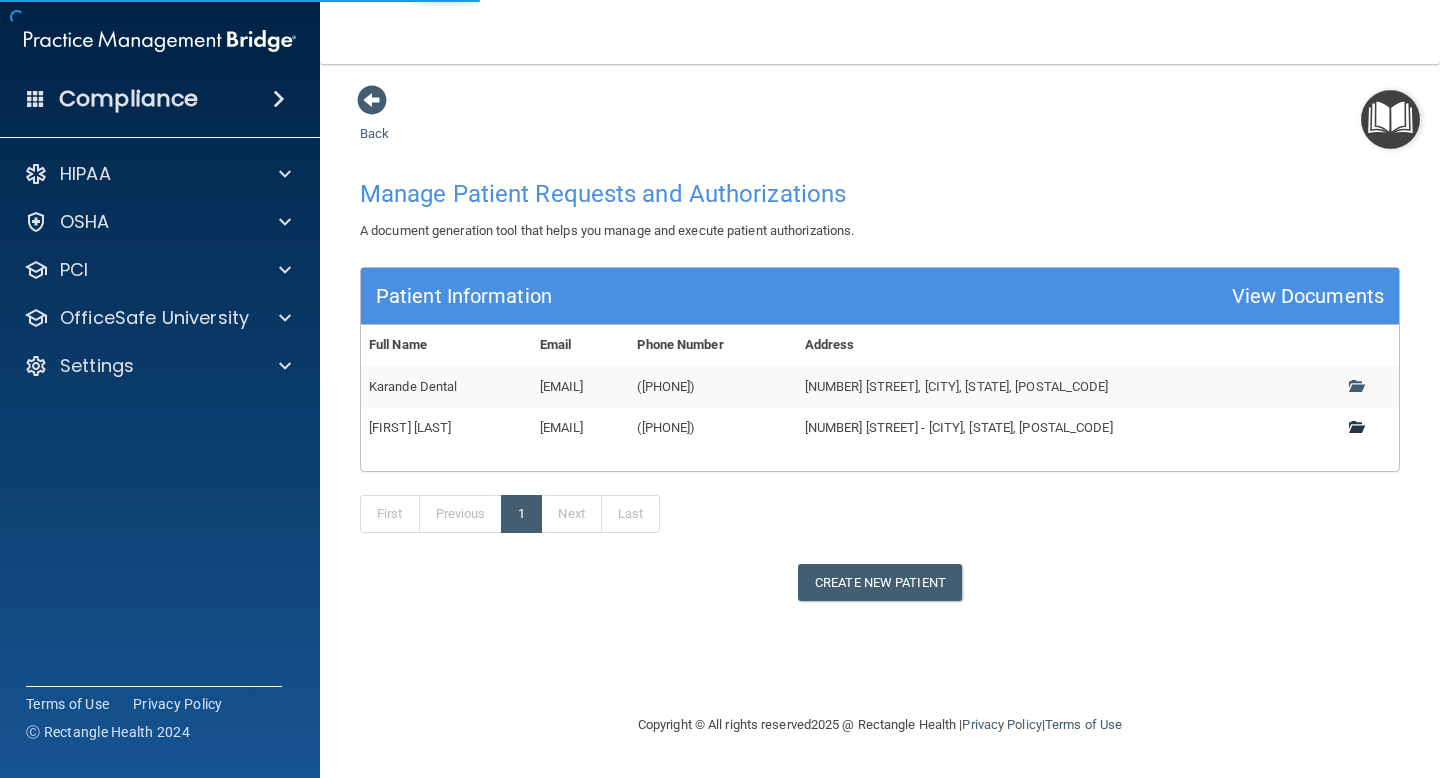 click at bounding box center [1355, 426] 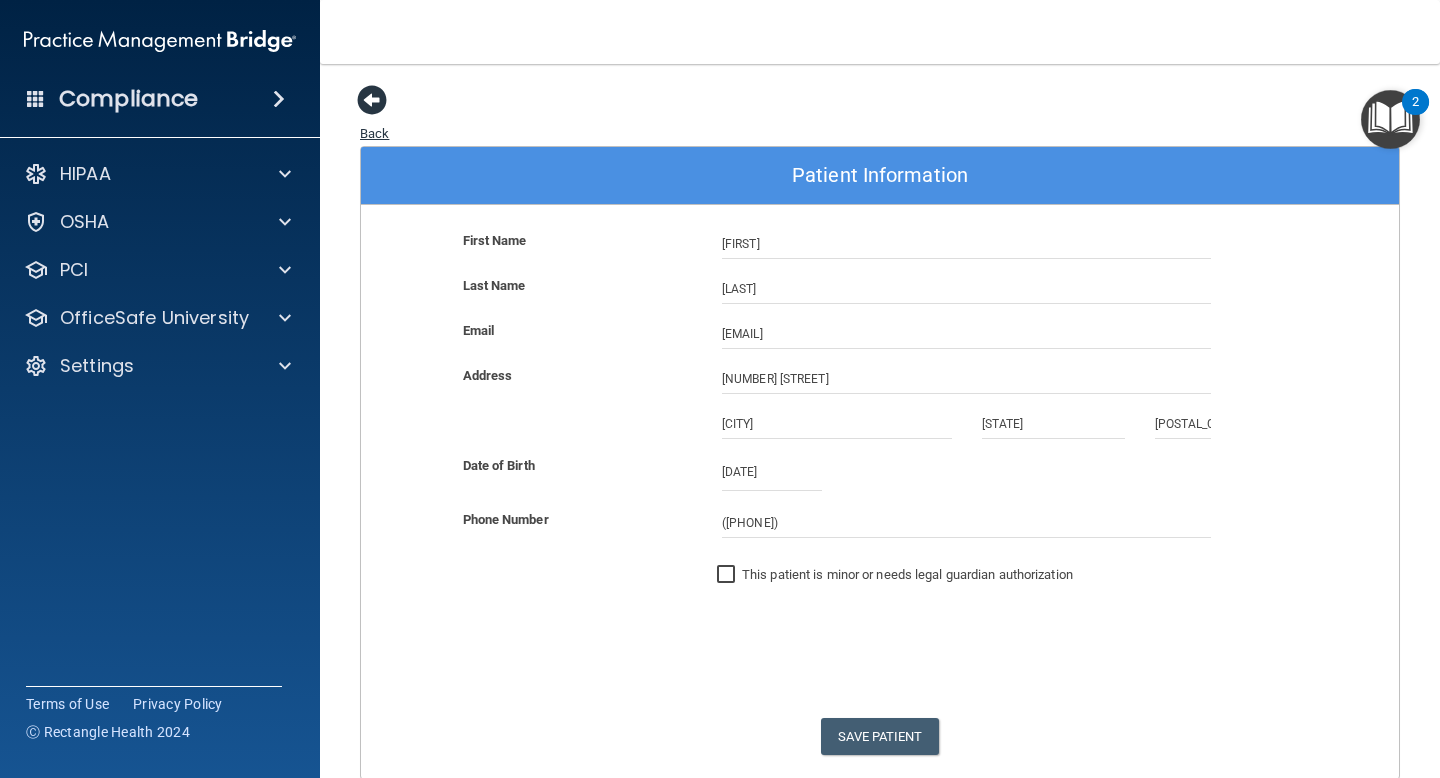 click at bounding box center [372, 100] 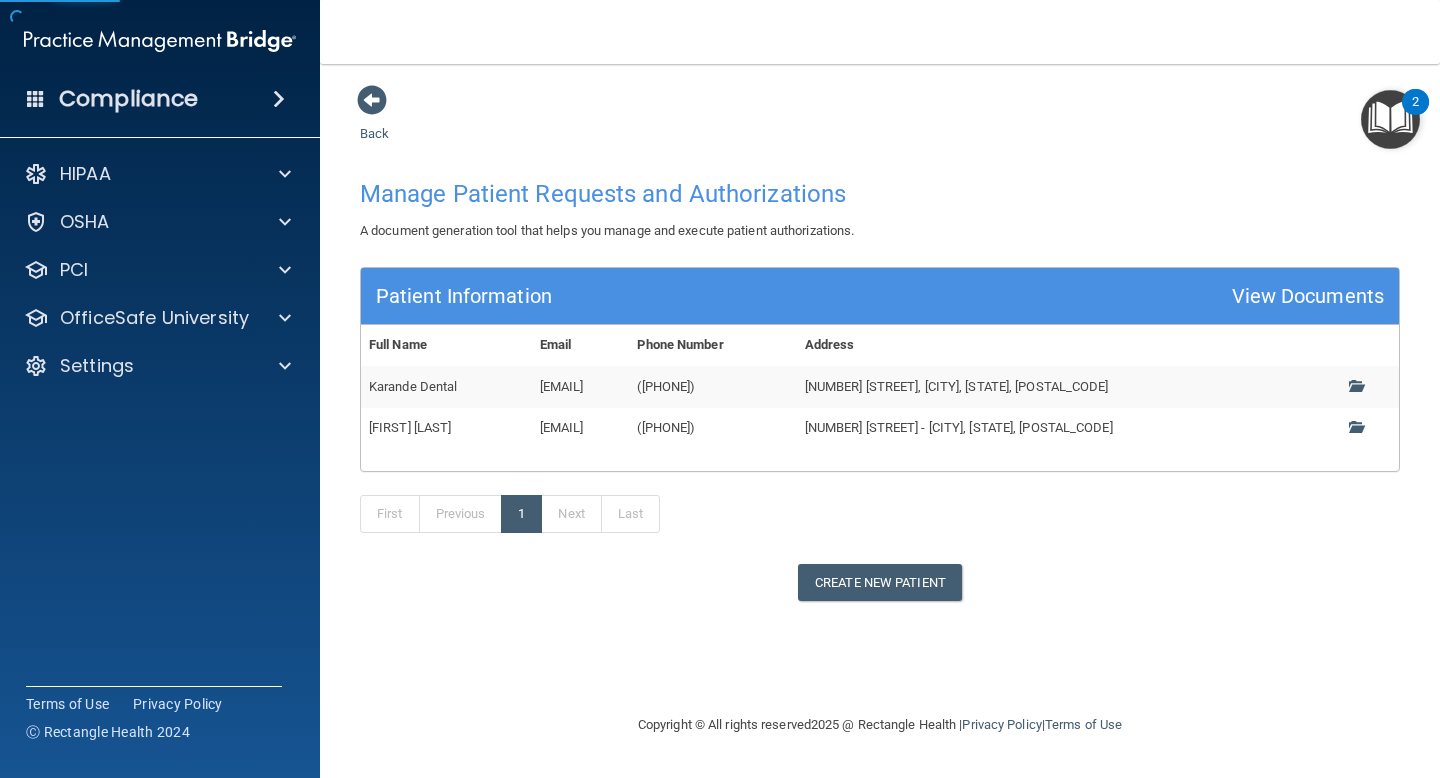 click on "[FIRST] [LAST]" at bounding box center [446, 428] 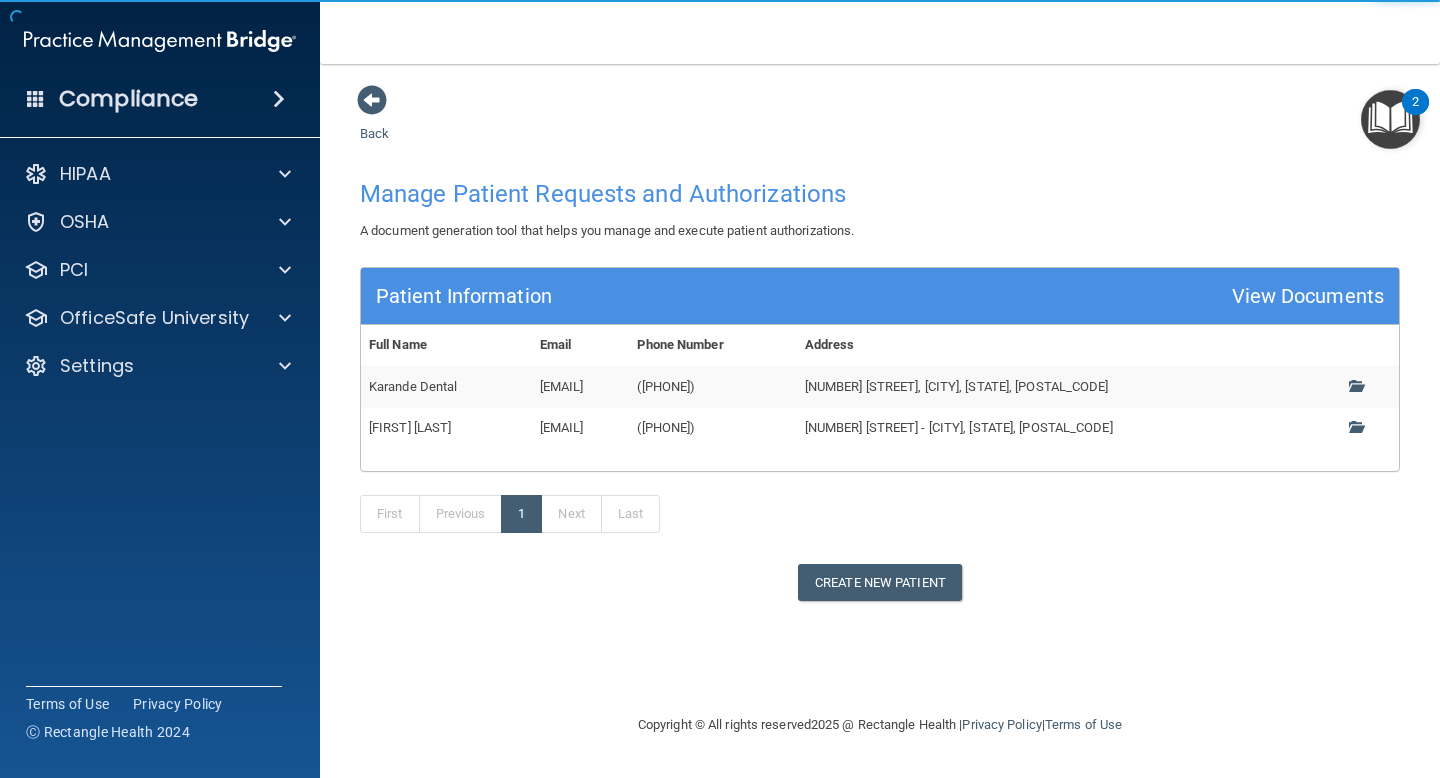 click on "[FIRST] [LAST]" at bounding box center [446, 428] 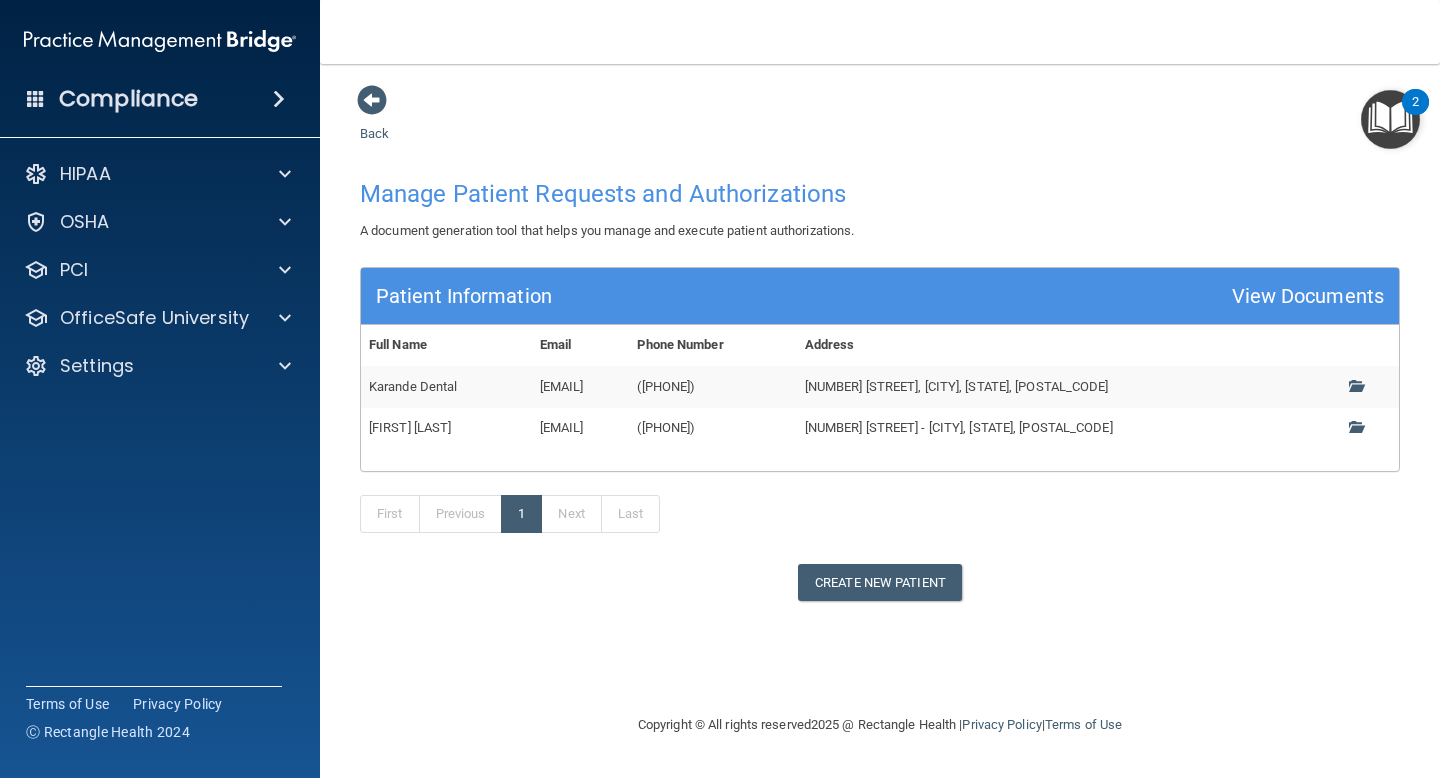 click on "[NUMBER] [STREET] - [CITY], [STATE], [POSTAL_CODE]" at bounding box center [1062, 428] 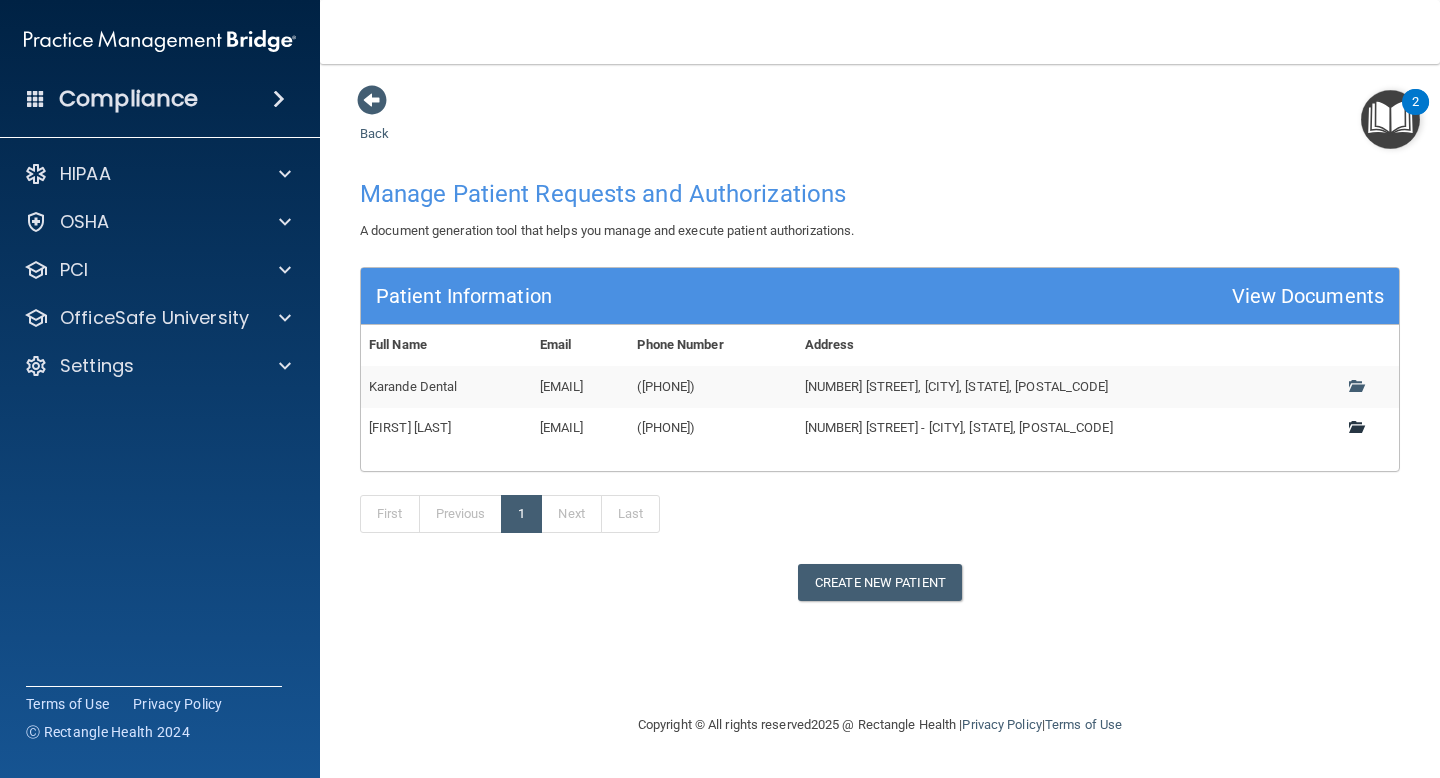 click at bounding box center [1355, 426] 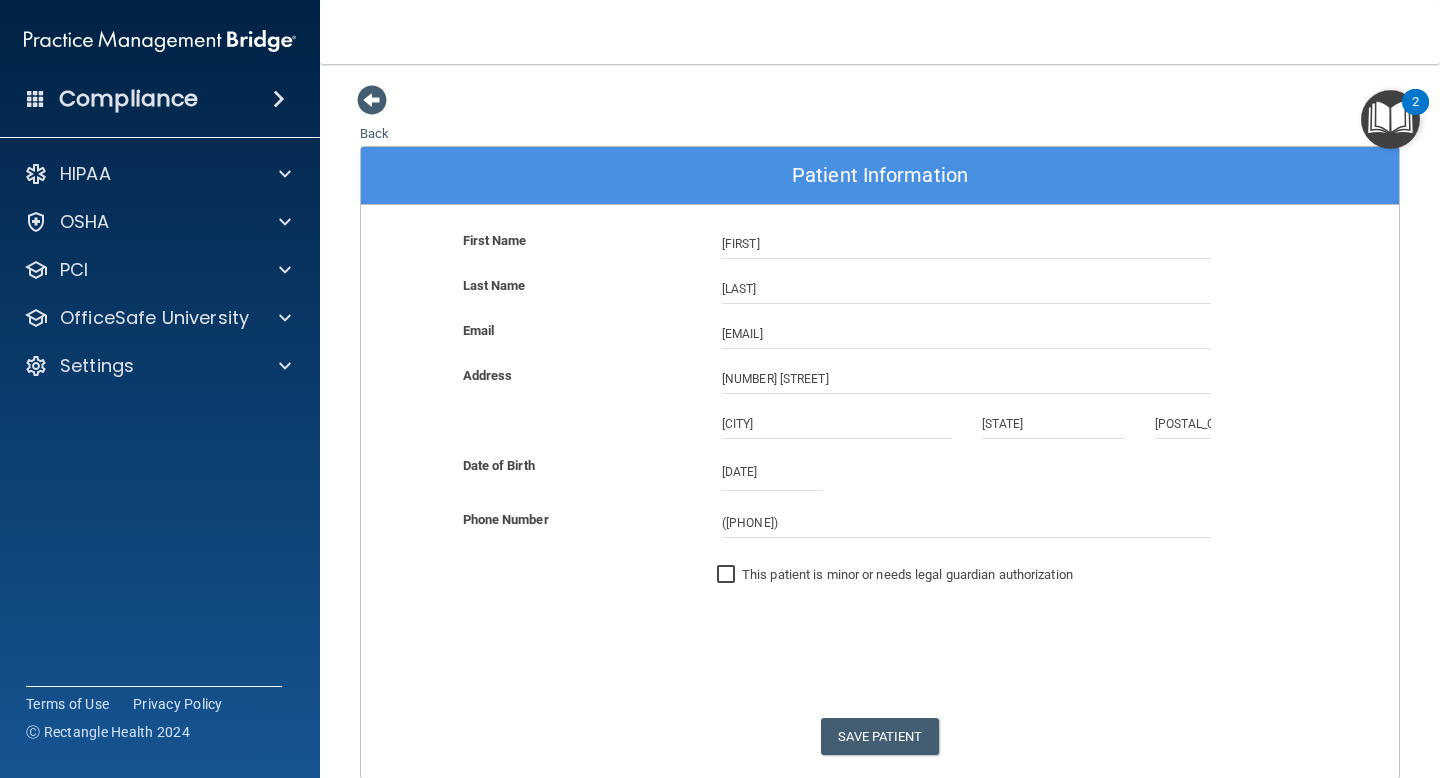 click on "[CITY]         [STATE]         [POSTAL_CODE]" at bounding box center (880, 431) 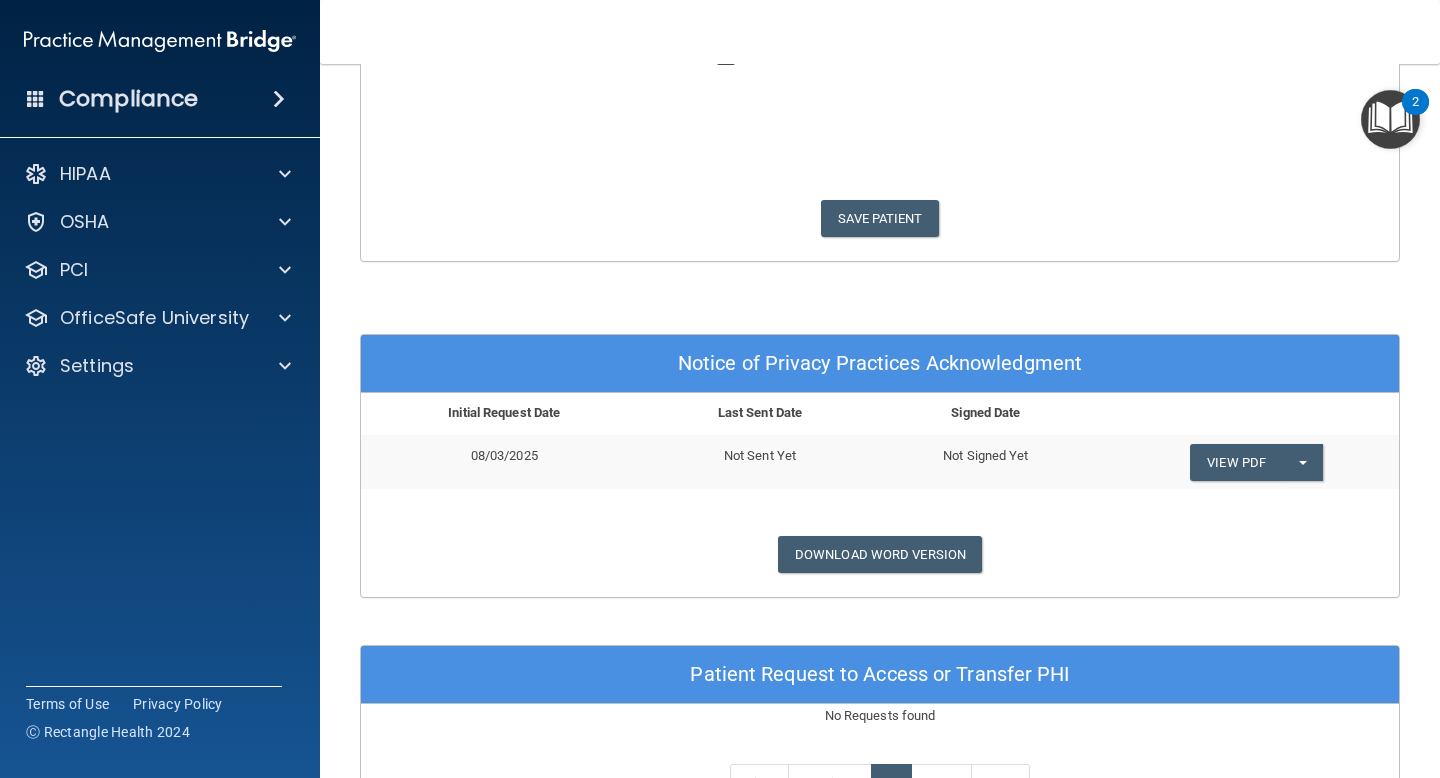 scroll, scrollTop: 520, scrollLeft: 0, axis: vertical 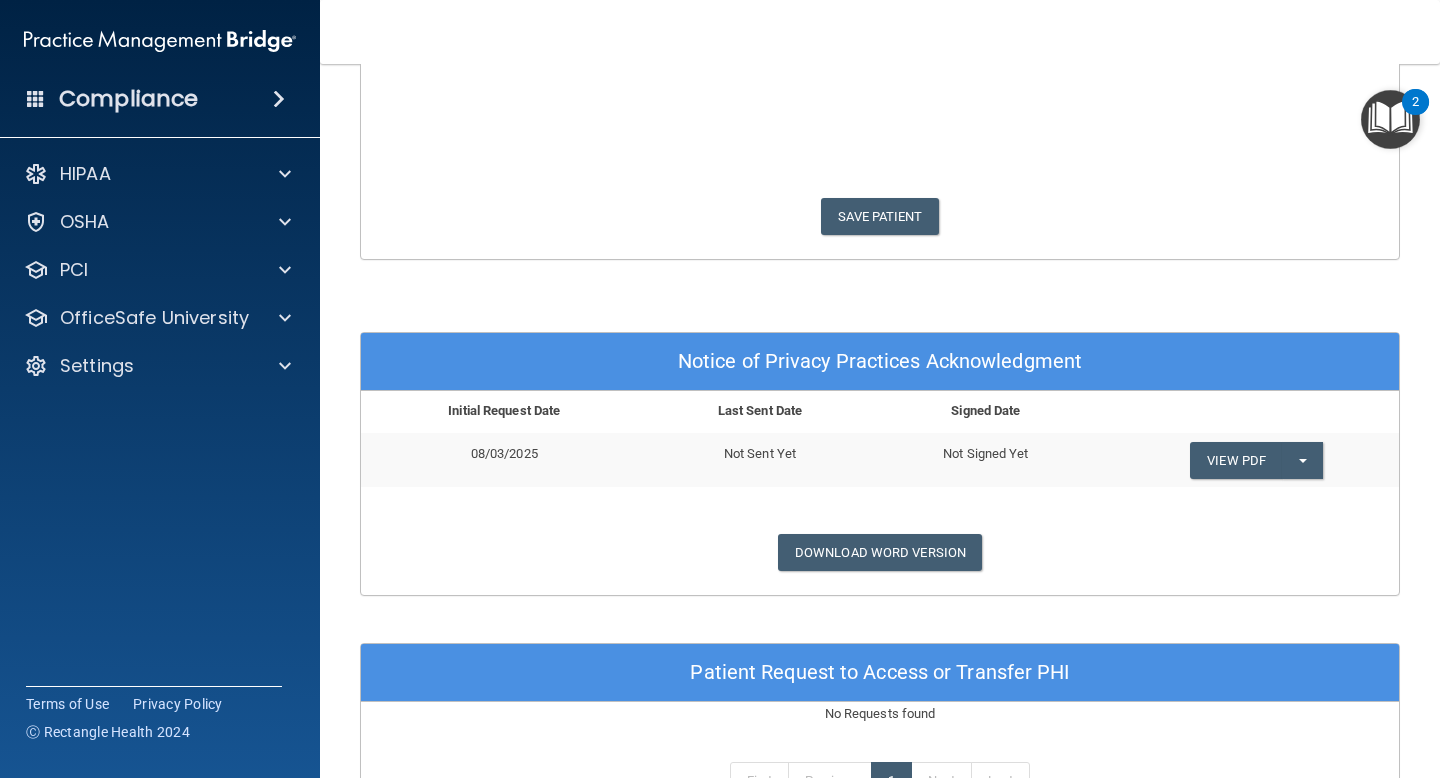 click on "View PDF       Split button!       Send Acknowledgment       Update Acknowledgment" at bounding box center (1249, 459) 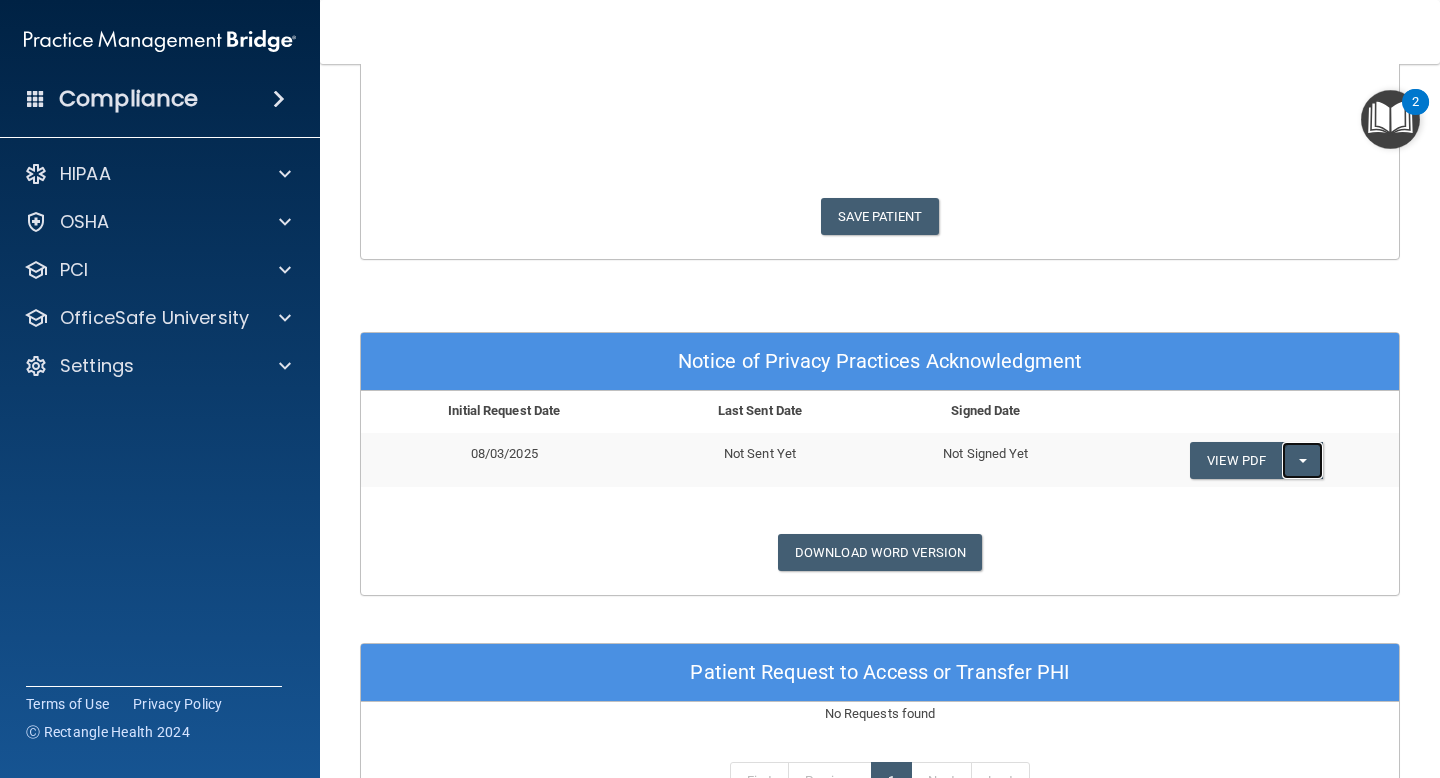 click on "Split button!" at bounding box center (1302, 460) 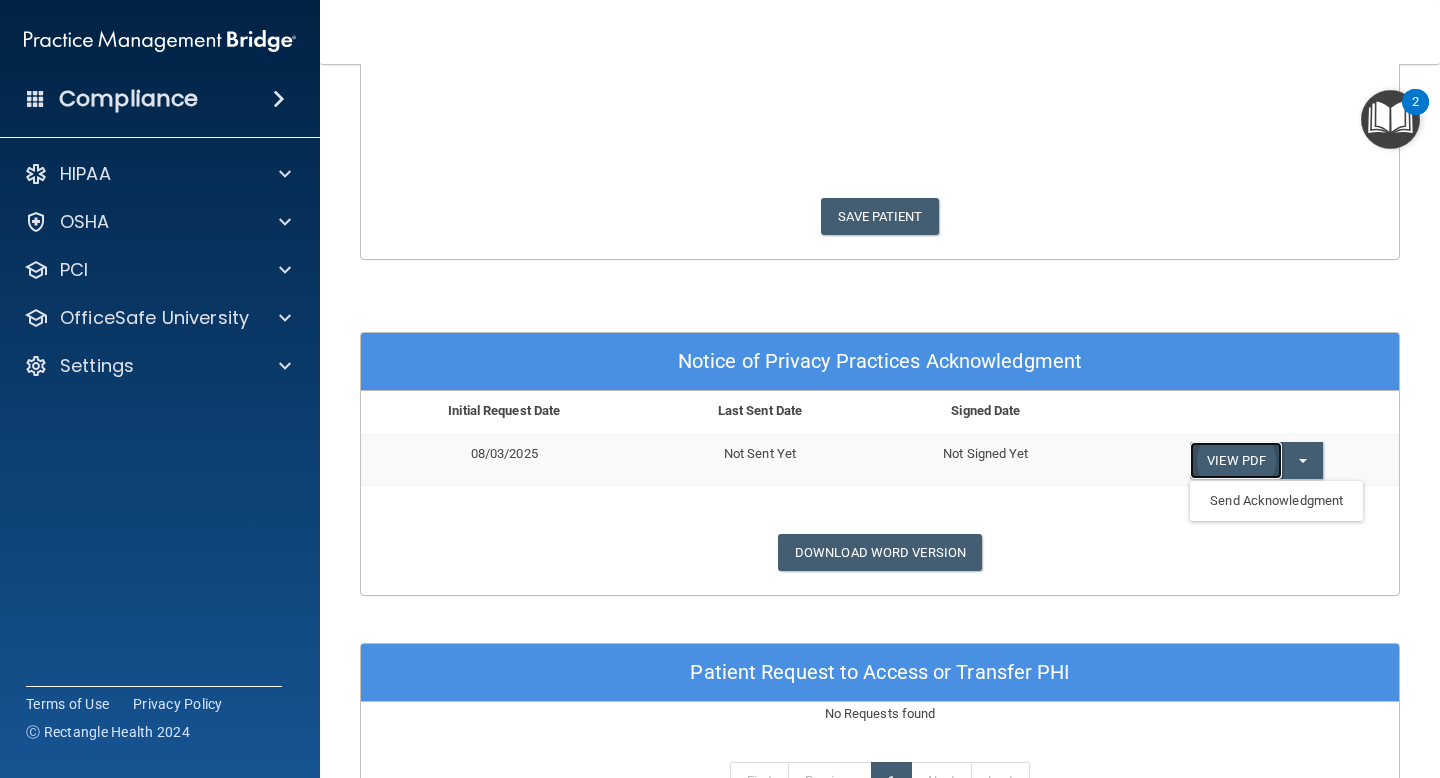 click on "View PDF" at bounding box center (1236, 460) 